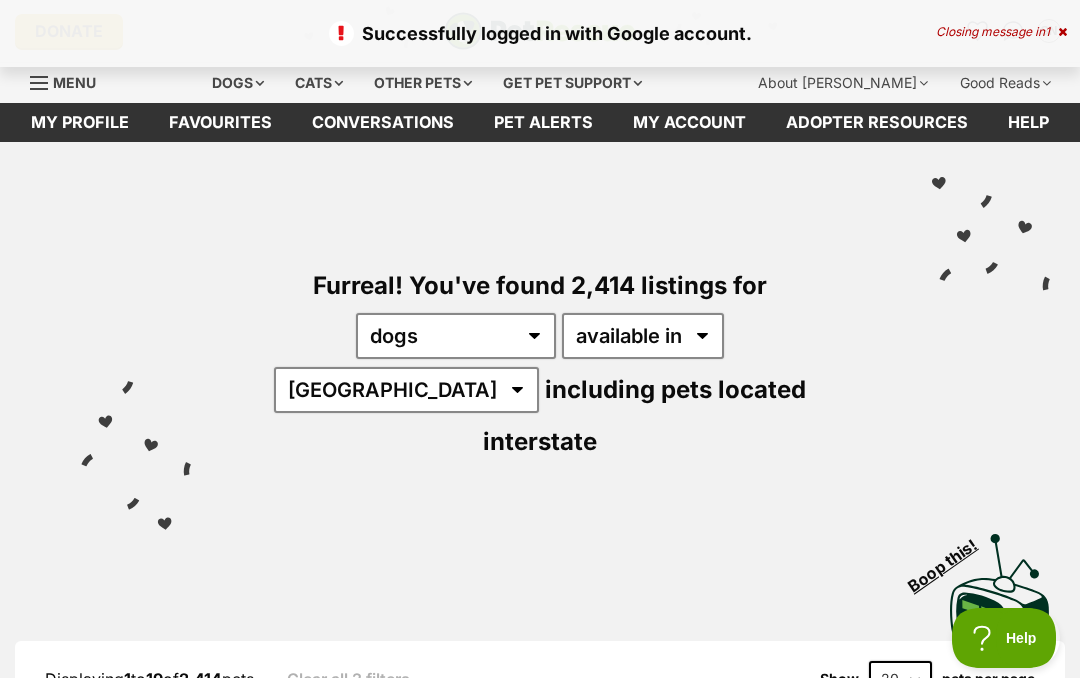 scroll, scrollTop: 0, scrollLeft: 0, axis: both 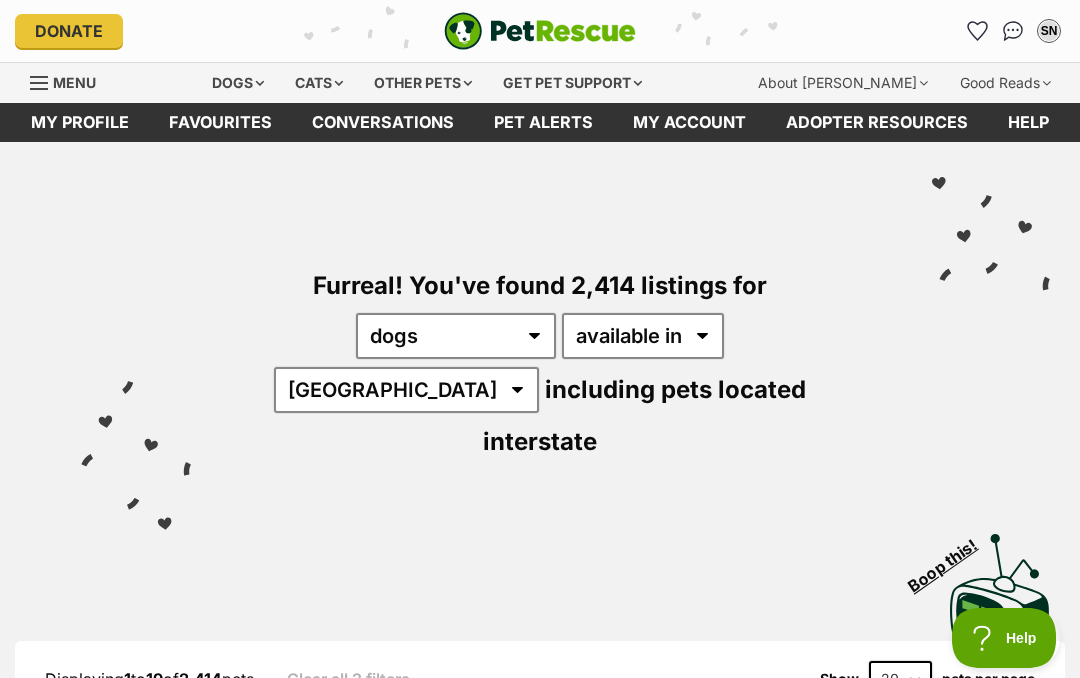 click 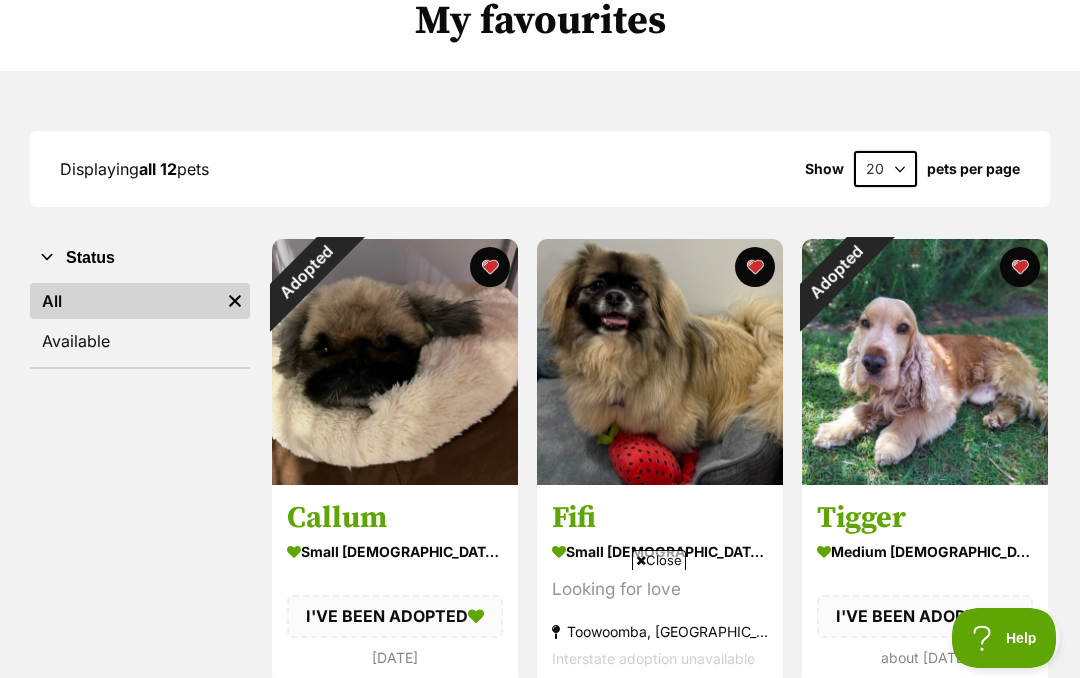 scroll, scrollTop: 0, scrollLeft: 0, axis: both 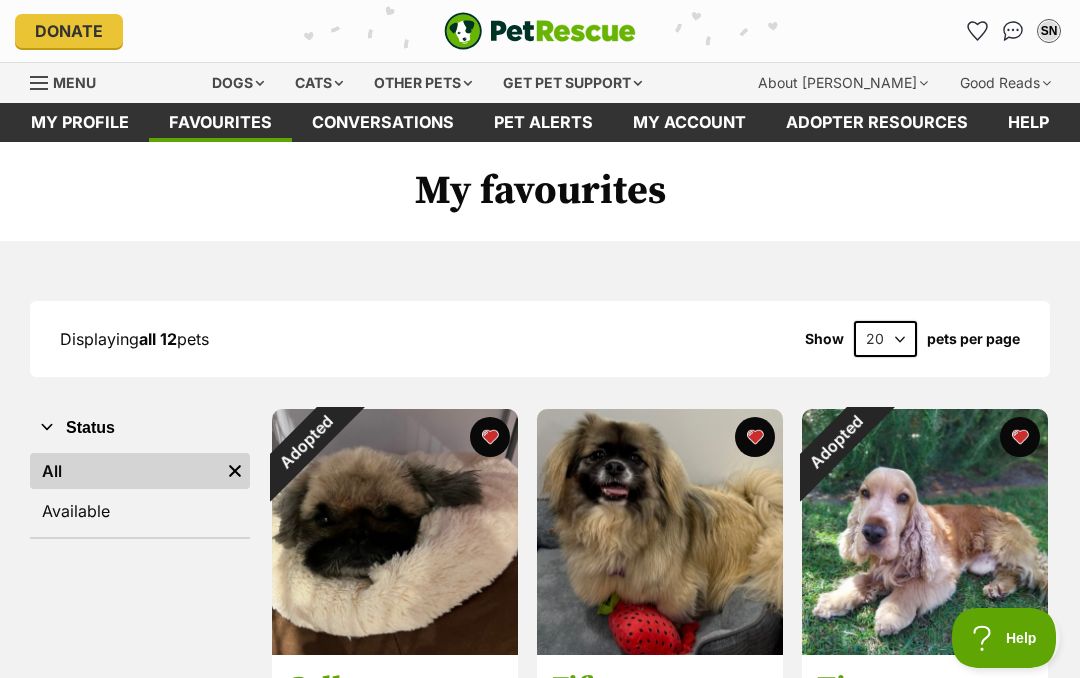 click on "Pet alerts" at bounding box center [543, 122] 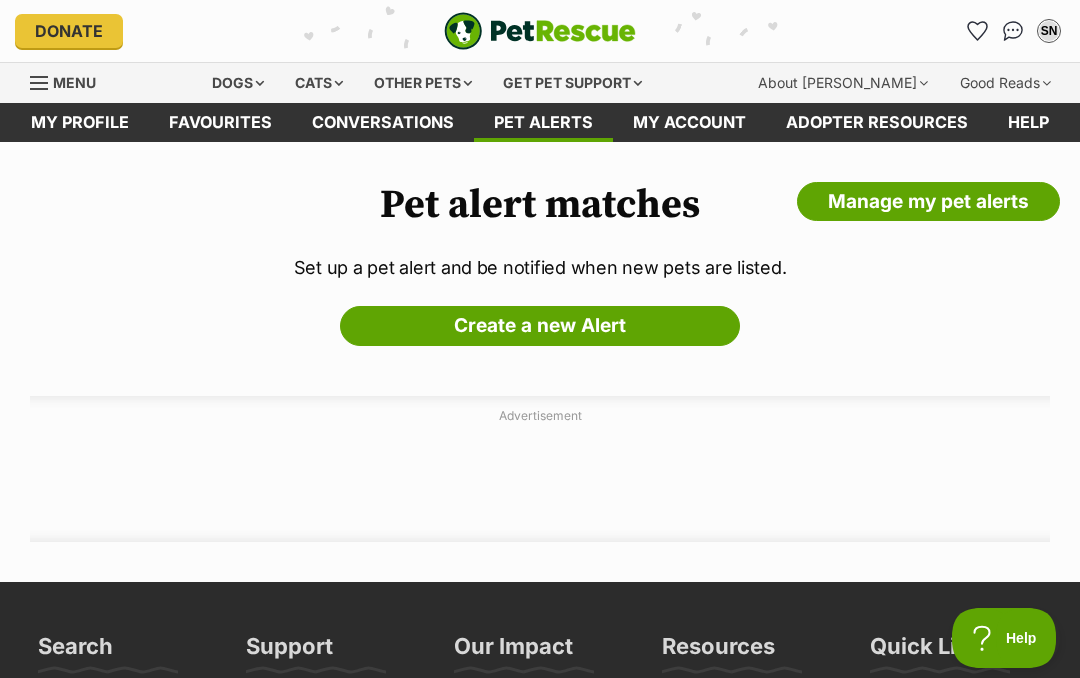 scroll, scrollTop: 0, scrollLeft: 0, axis: both 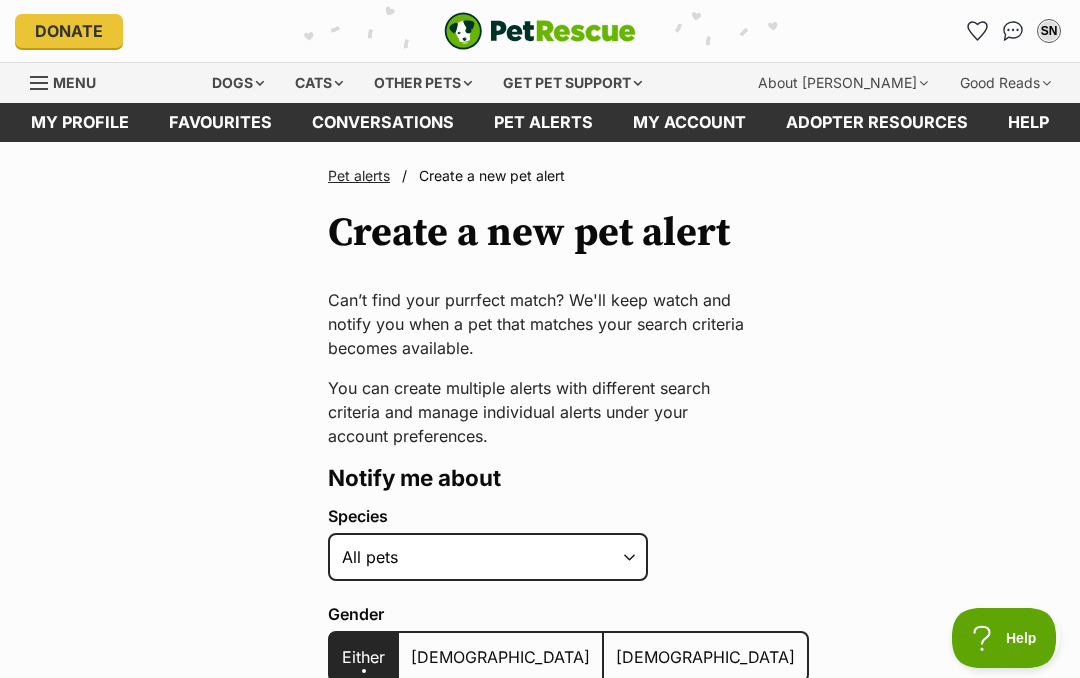 click on "Alpaca
Bird
Cat
Chicken
Cow
Dog
Donkey
Duck
Ferret
Fish
Goat
Goose
Guinea Fowl
Guinea Pig
Hamster
Hermit Crab
Horse
Lizard
Mouse
Pig
Python
Rabbit
Rat
Sheep
Turkey
Turtle
All pets" at bounding box center [488, 557] 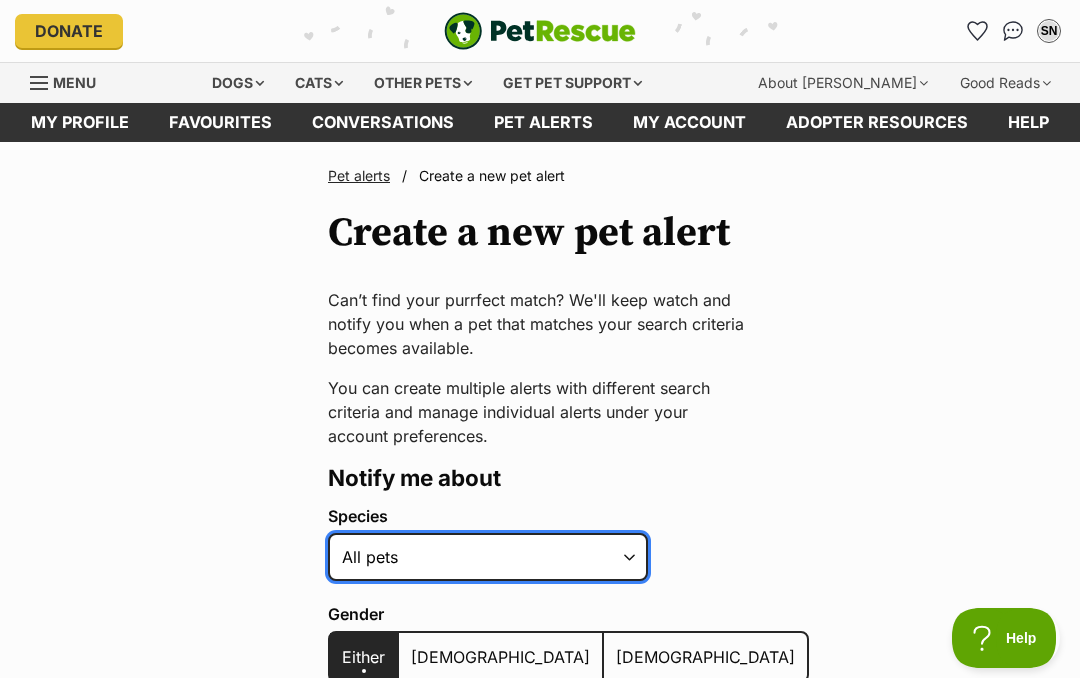 select on "1" 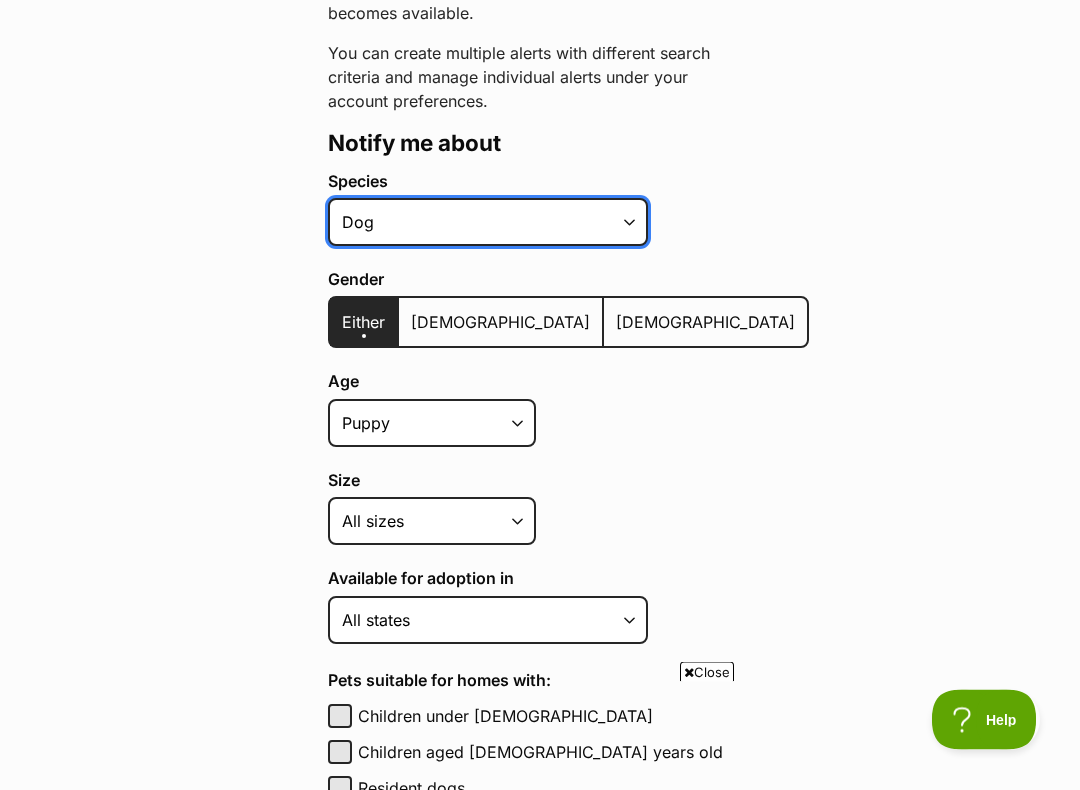 scroll, scrollTop: 336, scrollLeft: 0, axis: vertical 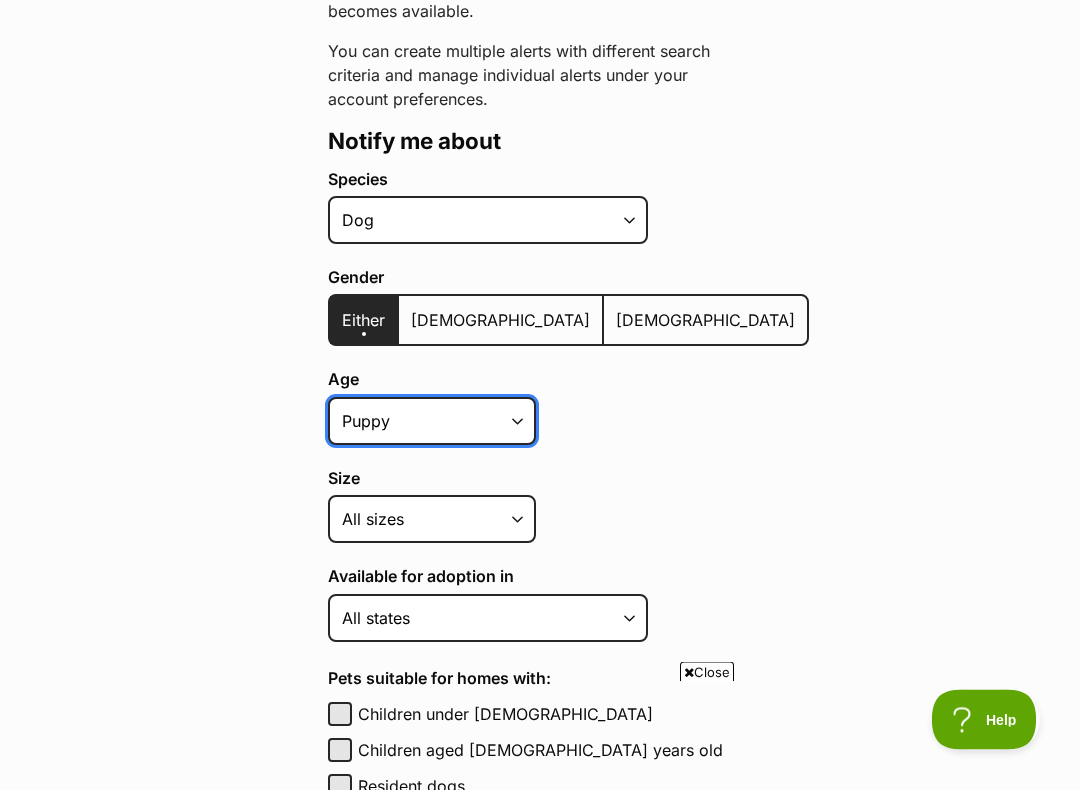 click on "Puppy Adult Senior All ages" at bounding box center [432, 422] 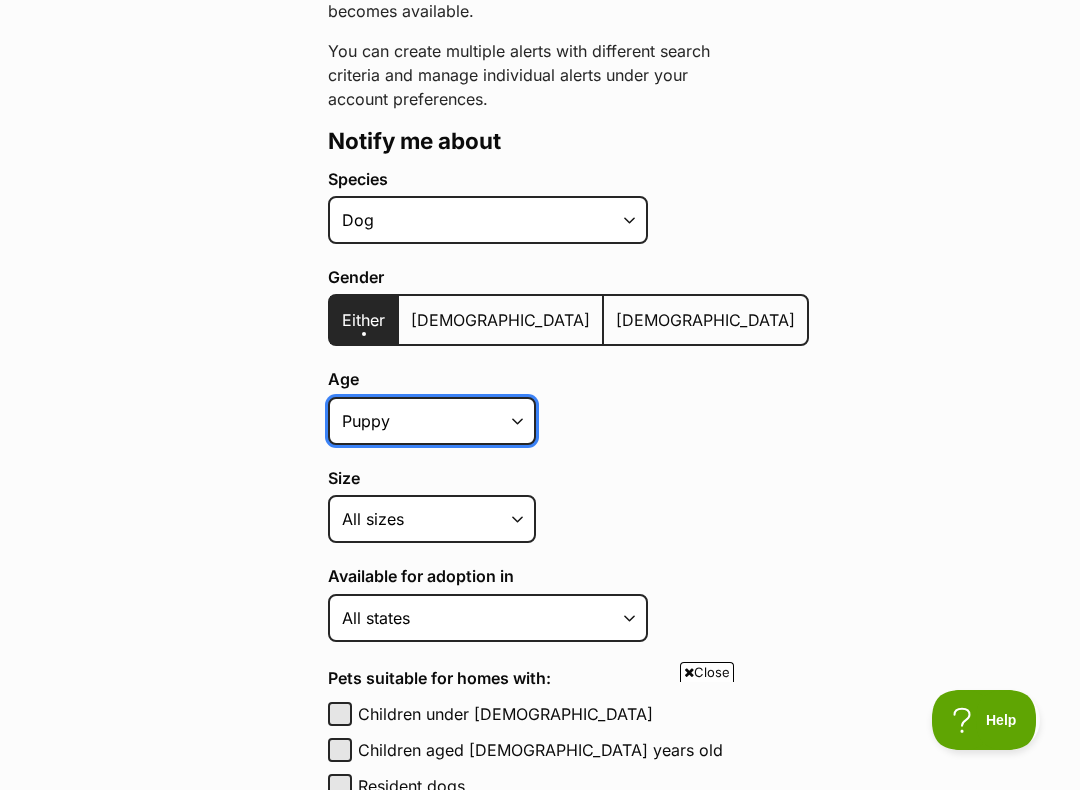 select on "adult" 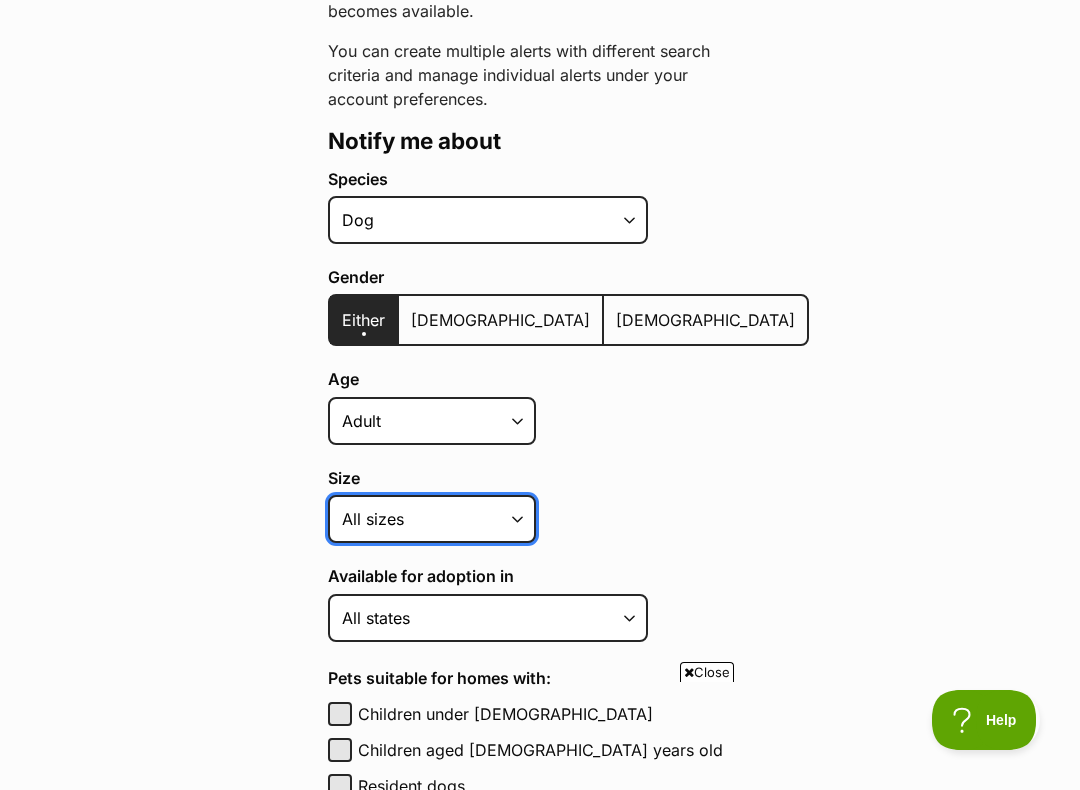 click on "Small
Medium
Large
All sizes" at bounding box center [432, 519] 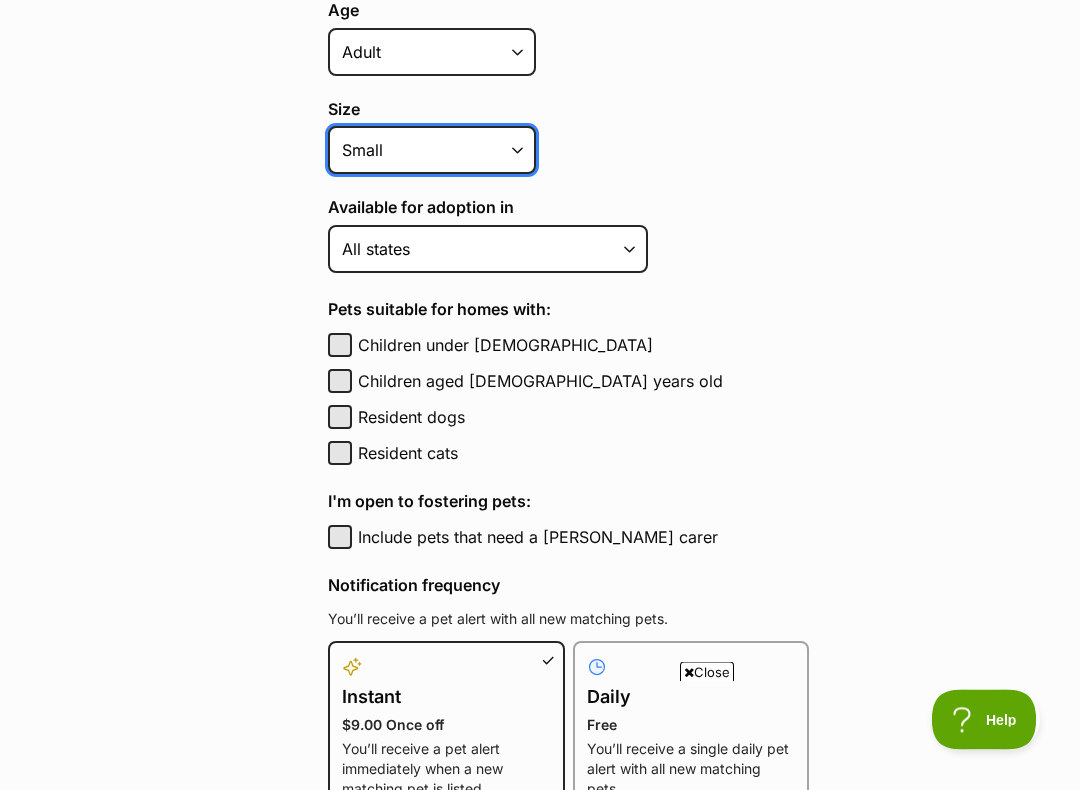 scroll, scrollTop: 708, scrollLeft: 0, axis: vertical 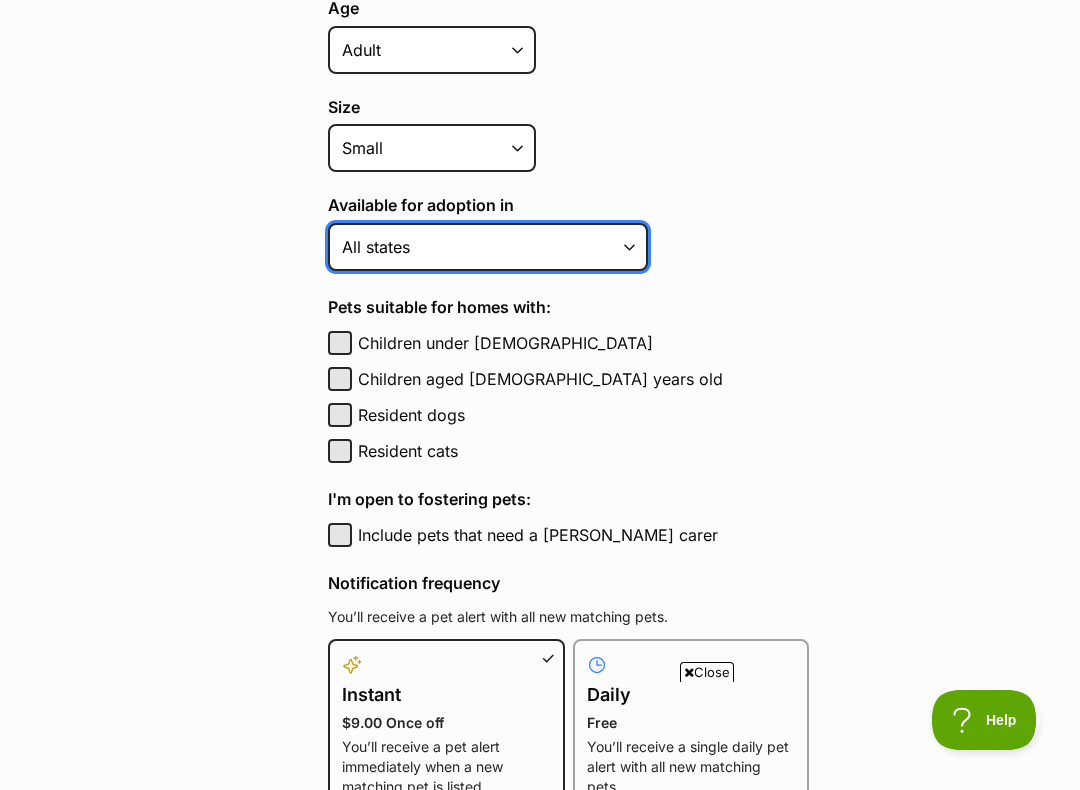 click on "Australian Capital Territory
New South Wales
Northern Territory
Queensland
South Australia
Tasmania
Victoria
Western Australia
All states" at bounding box center [488, 247] 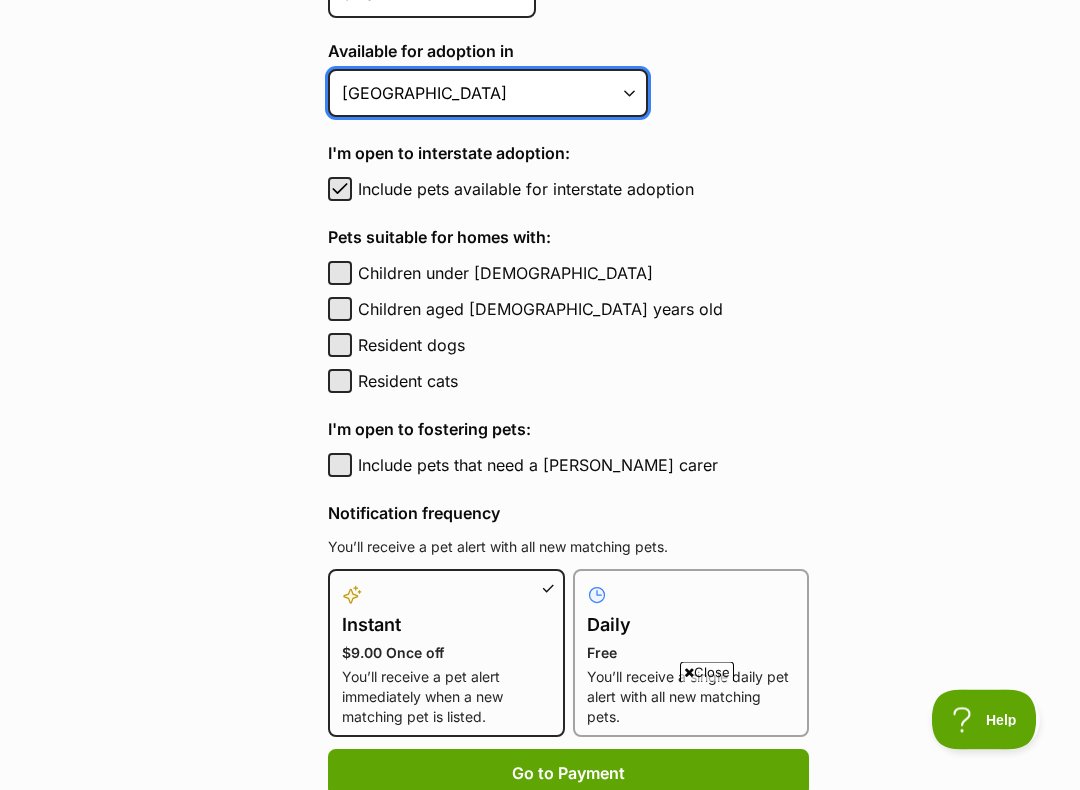 scroll, scrollTop: 862, scrollLeft: 0, axis: vertical 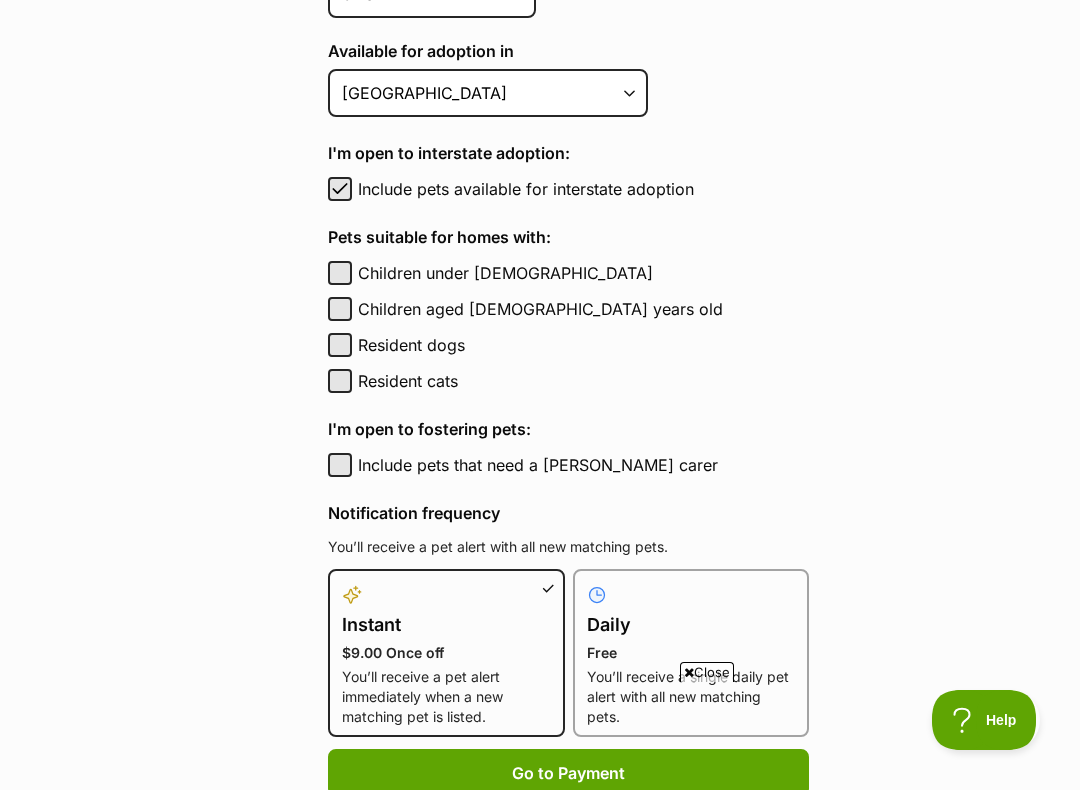 click at bounding box center (340, 189) 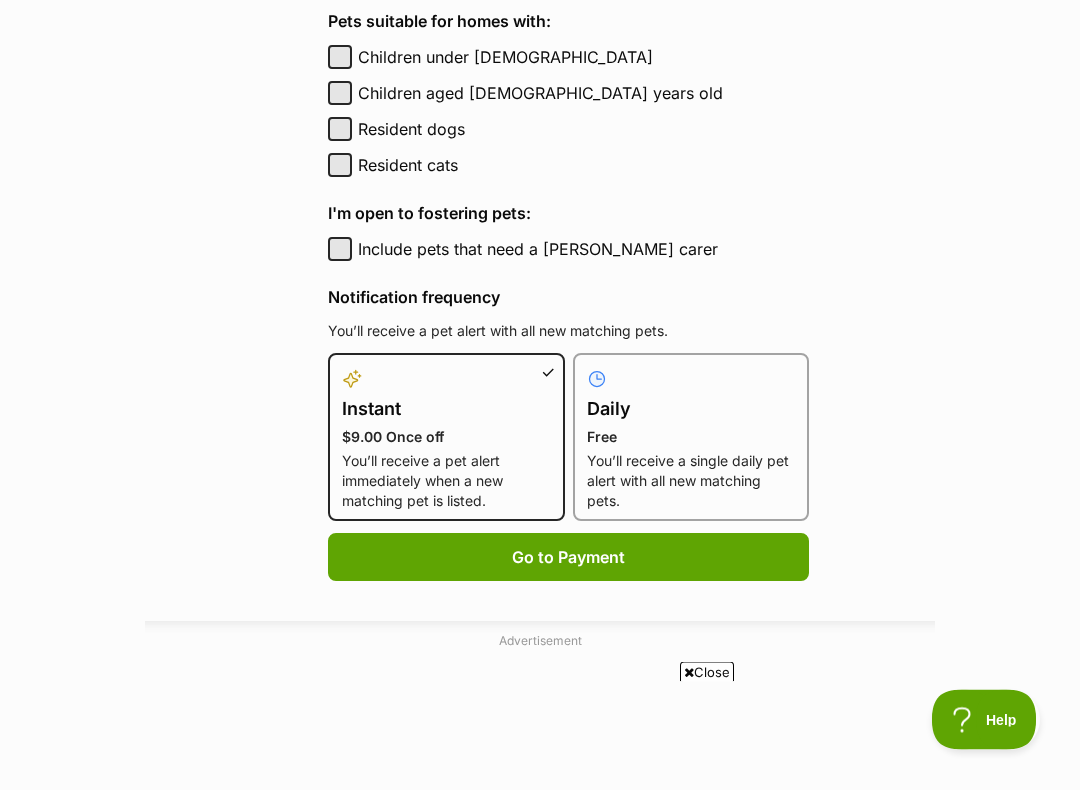 scroll, scrollTop: 1078, scrollLeft: 0, axis: vertical 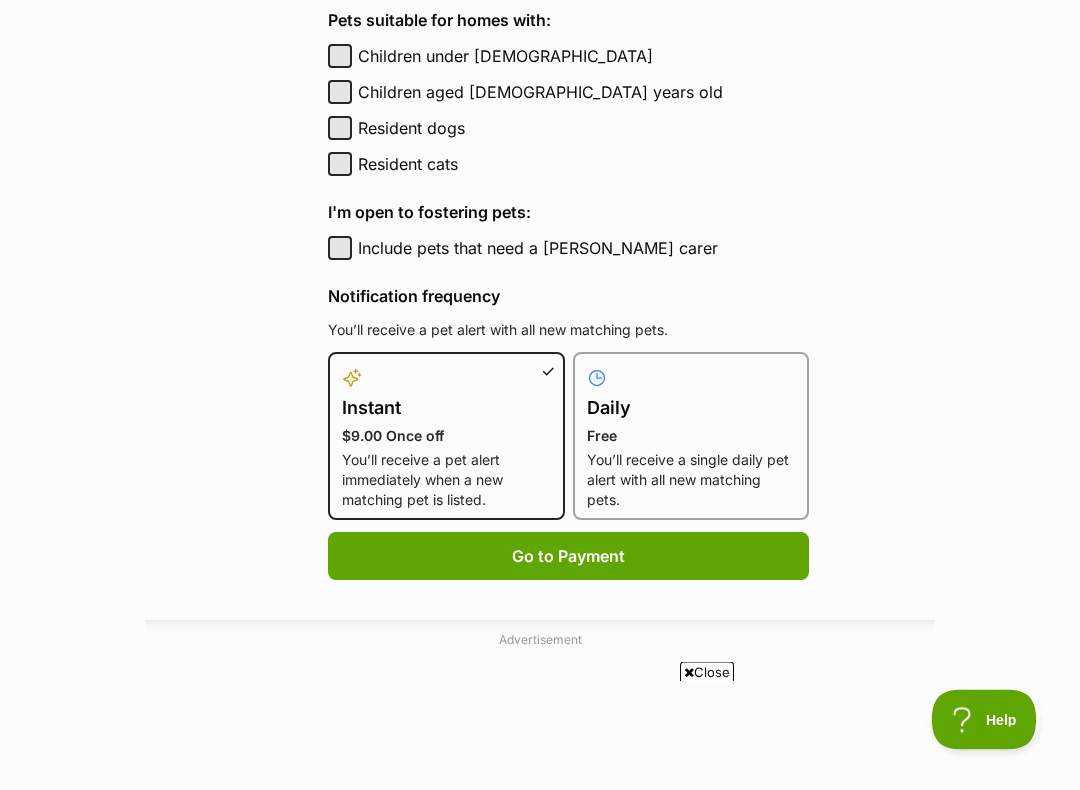 click at bounding box center [691, 379] 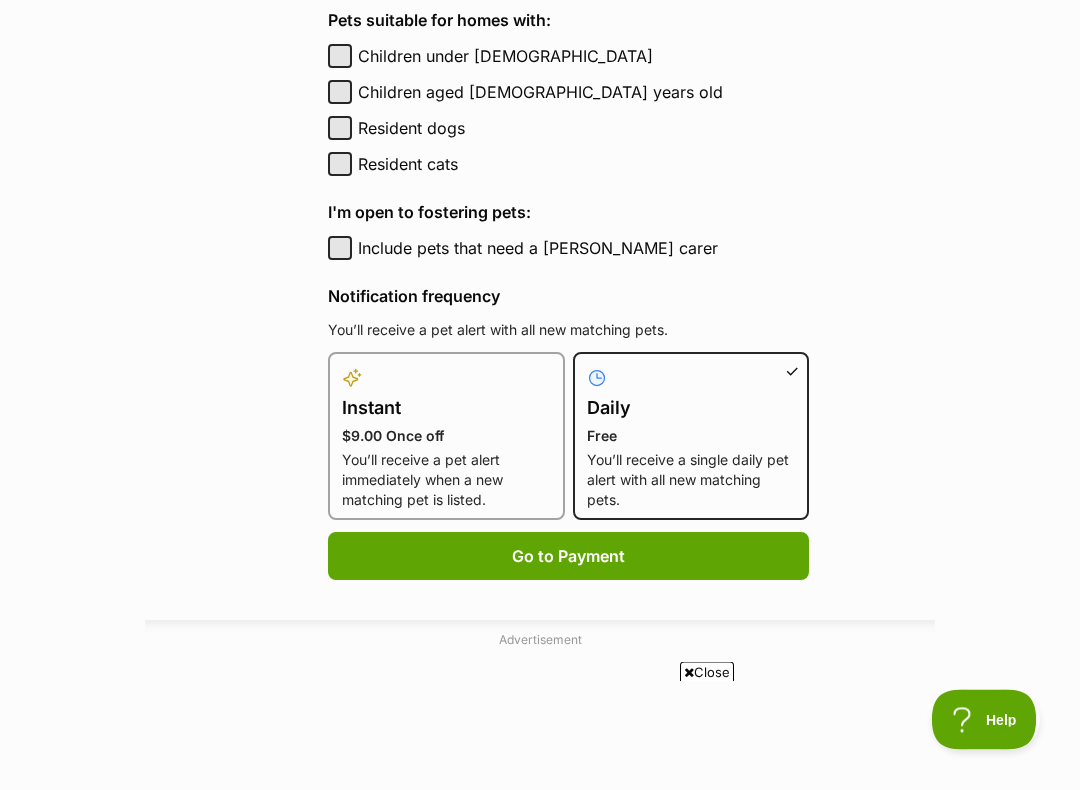 type 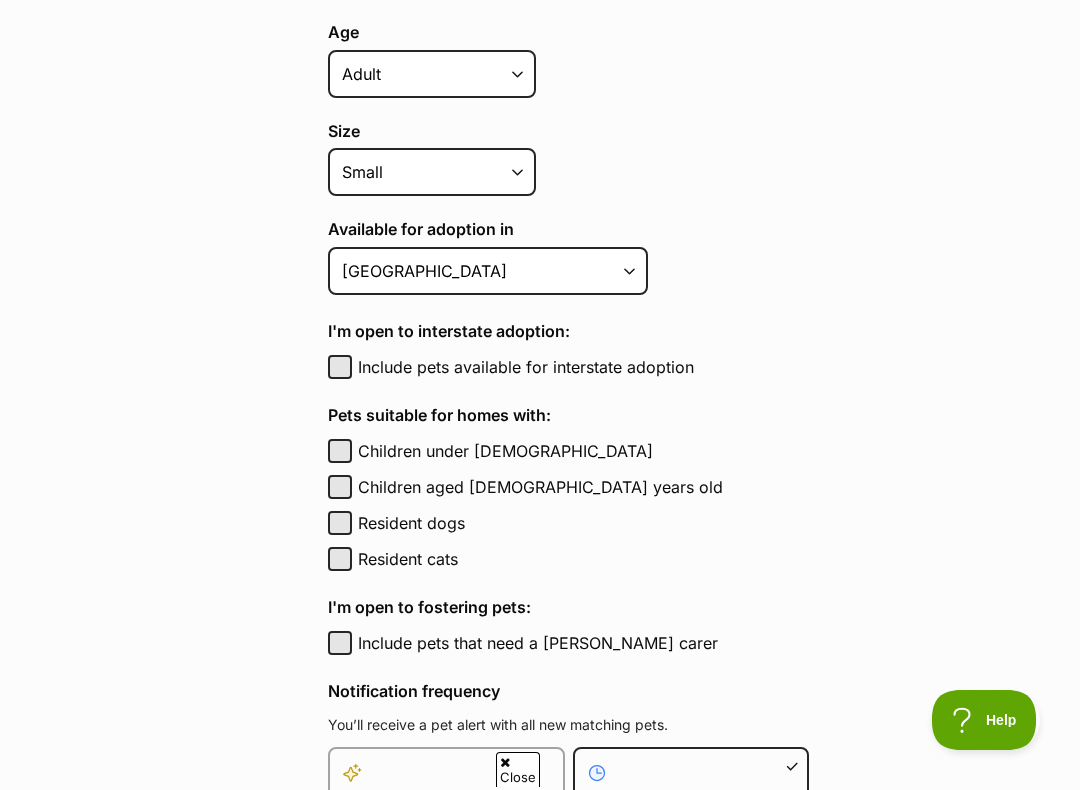 scroll, scrollTop: 0, scrollLeft: 0, axis: both 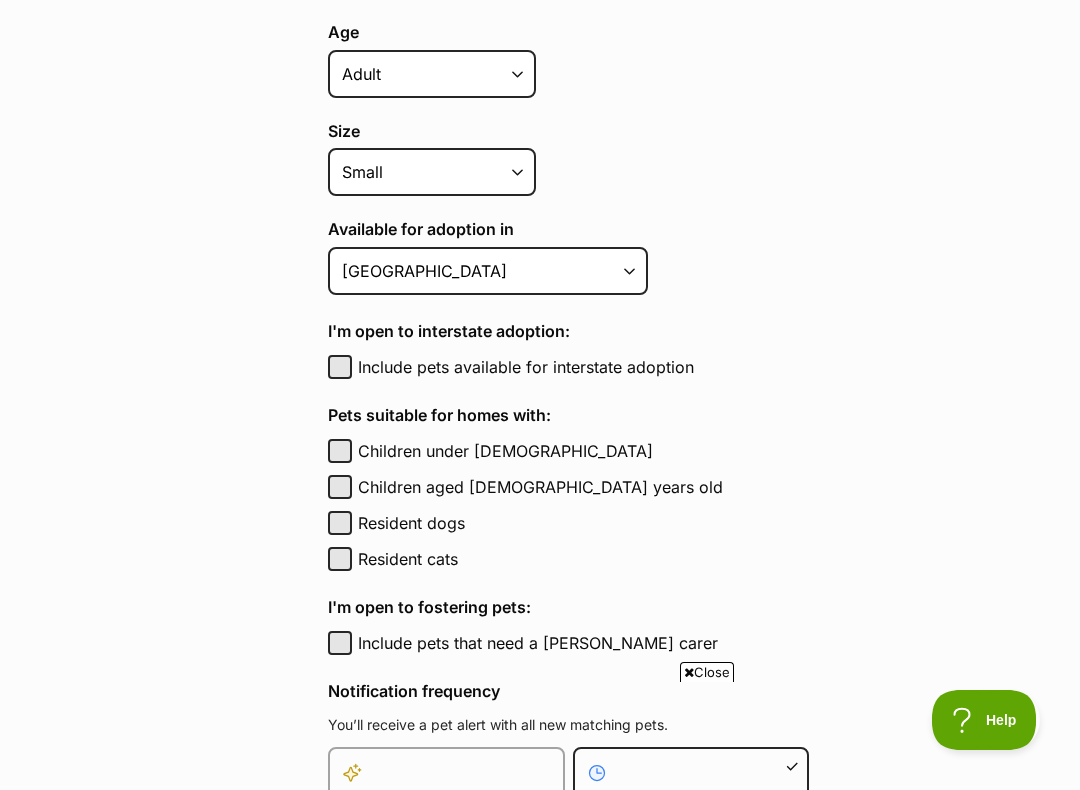 click on "Resident dogs" at bounding box center [340, 523] 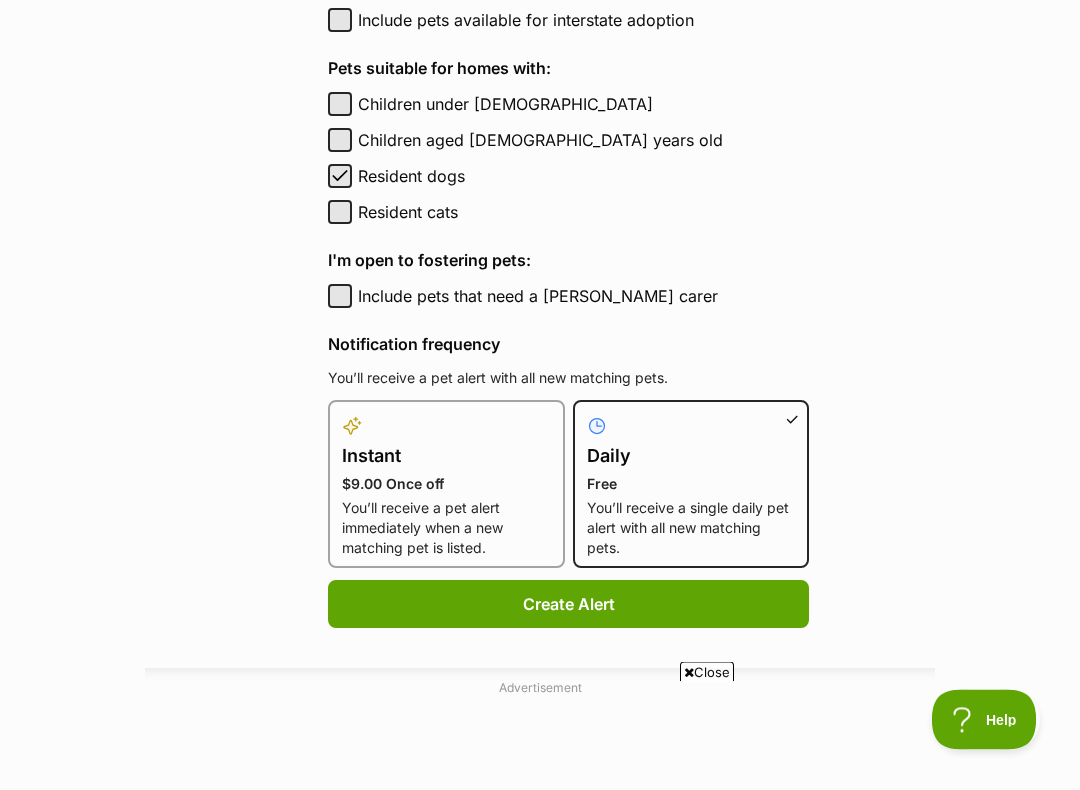 scroll, scrollTop: 1037, scrollLeft: 0, axis: vertical 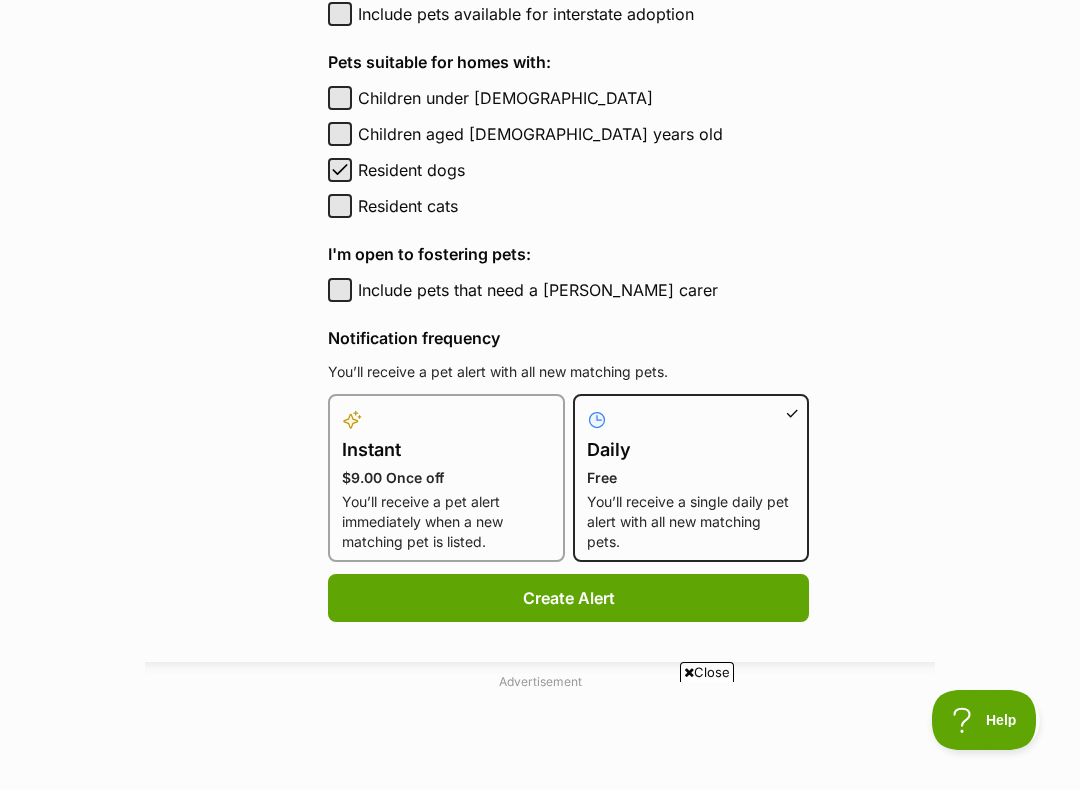 click on "Create Alert" at bounding box center [568, 598] 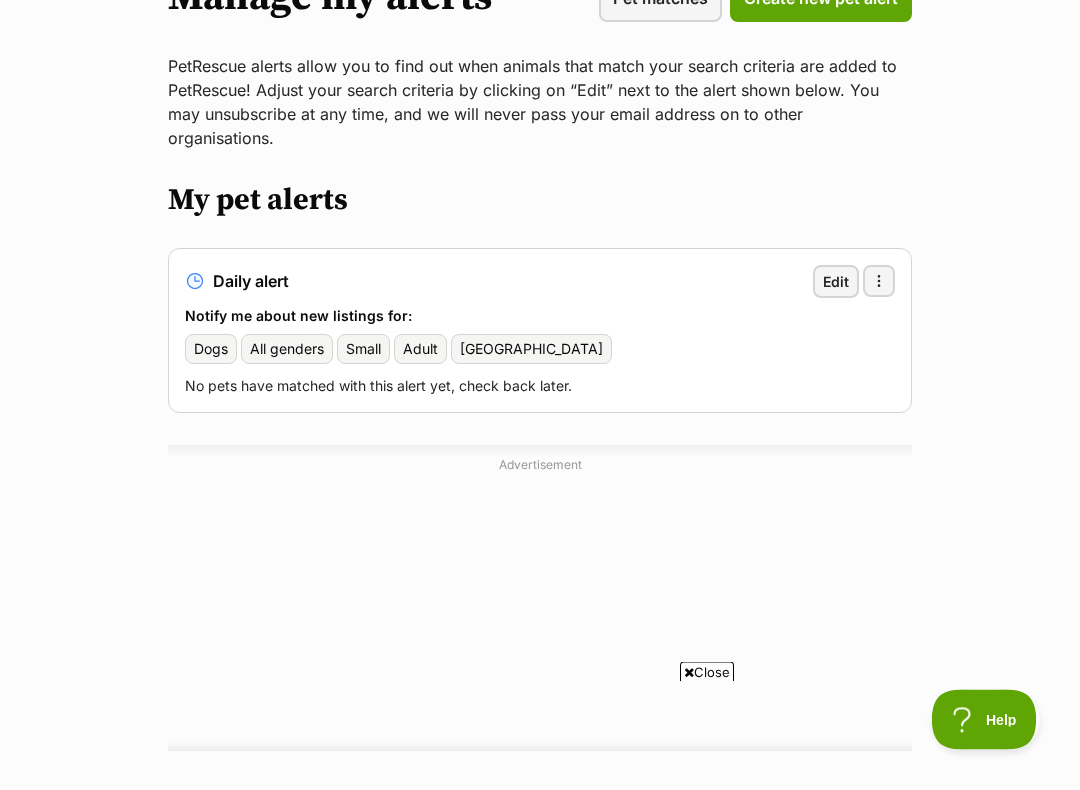scroll, scrollTop: 208, scrollLeft: 0, axis: vertical 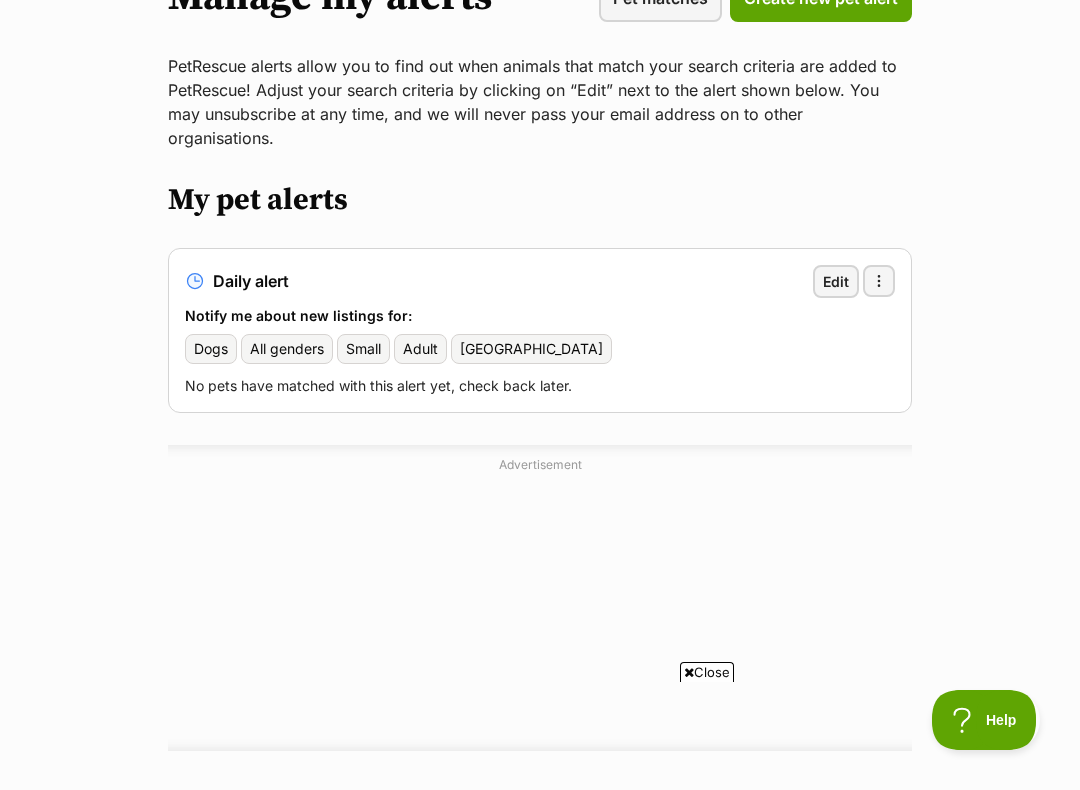 click on "More options" at bounding box center (879, 281) 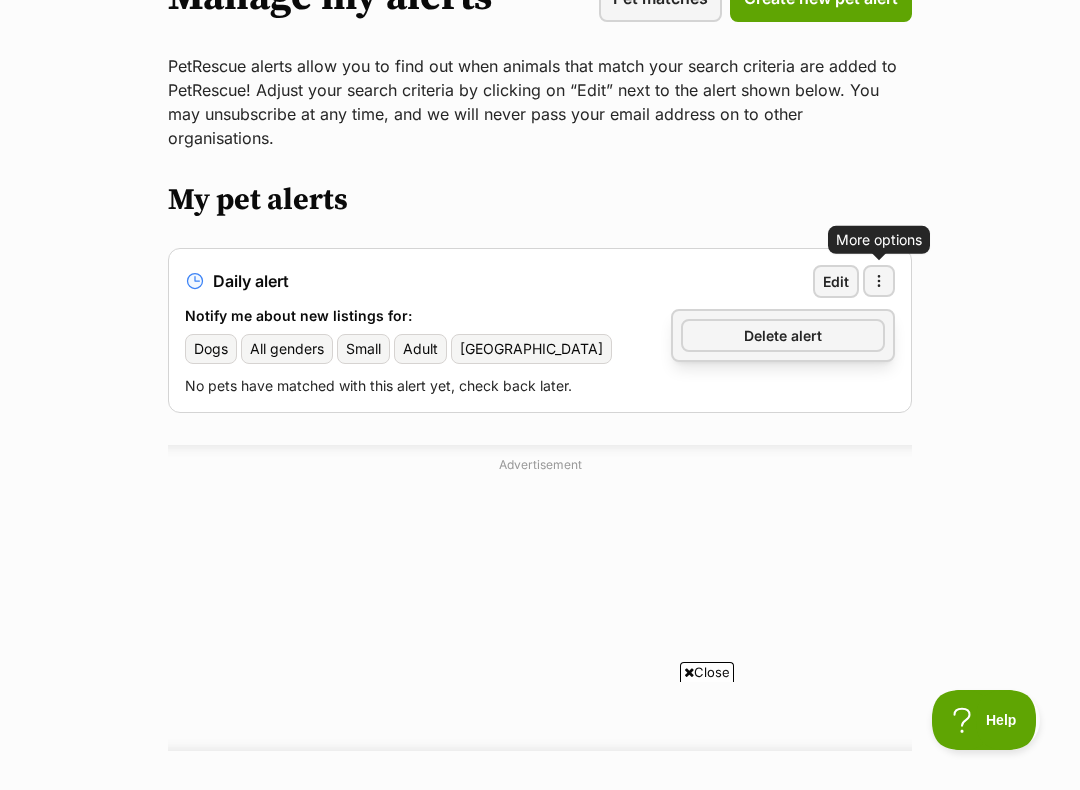click on "Manage my alerts
Pet matches
Create new pet alert
PetRescue alerts allow you to find out when animals that match your search criteria are added to PetRescue! Adjust your search criteria by clicking on “Edit” next to the alert shown below. You may unsubscribe at any time, and we will never pass your email address on to other organisations.
My pet alerts
Daily alert
Edit
More options
More options
Delete alert
Notify me about new listings for:
Dogs
All genders
Small
Adult
Queensland
No pets have matched with this alert yet, check back later.
Advertisement" at bounding box center (540, 363) 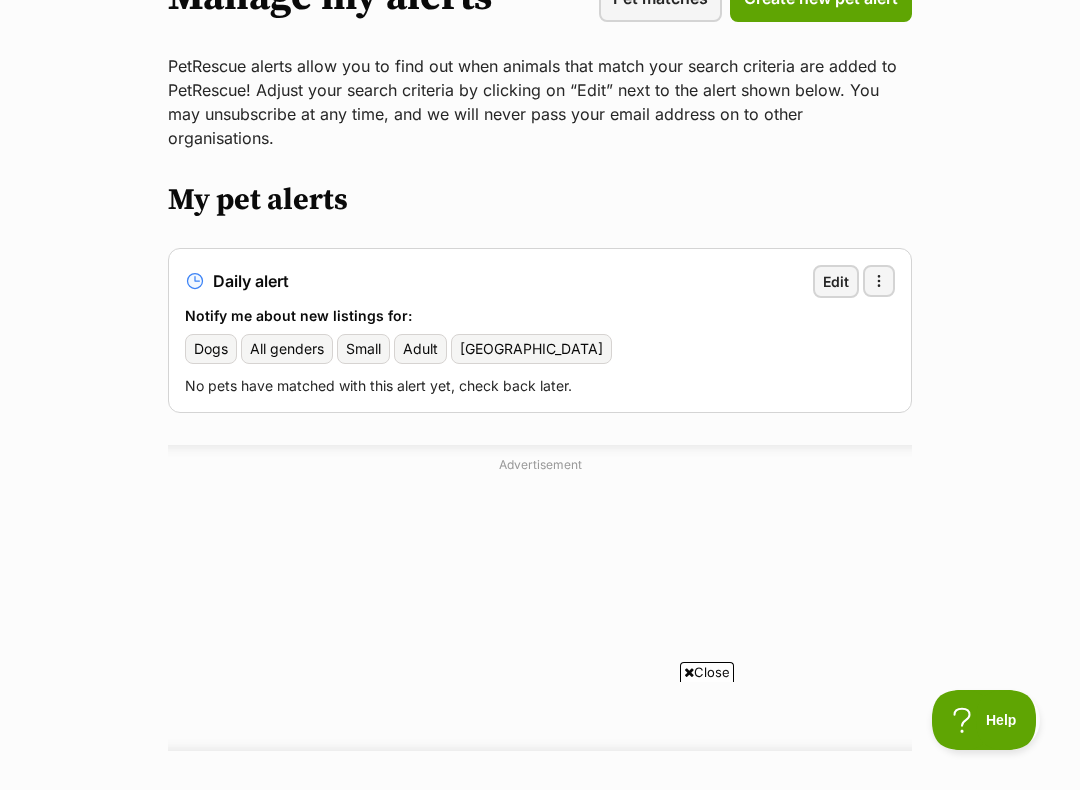 click on "All genders" at bounding box center (287, 349) 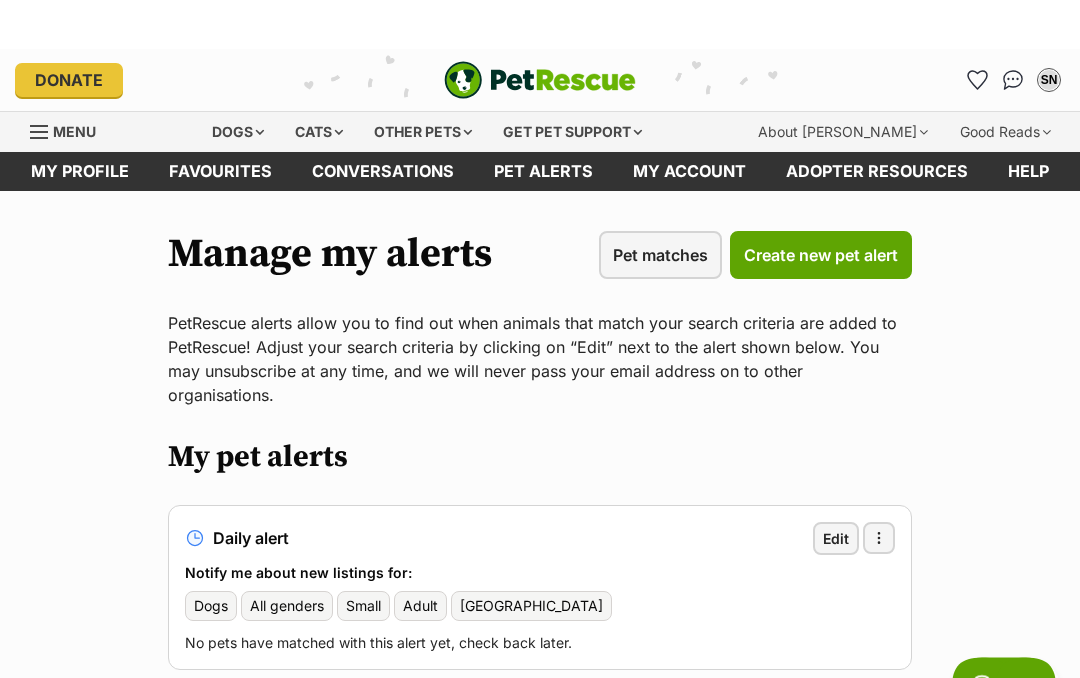 scroll, scrollTop: 0, scrollLeft: 0, axis: both 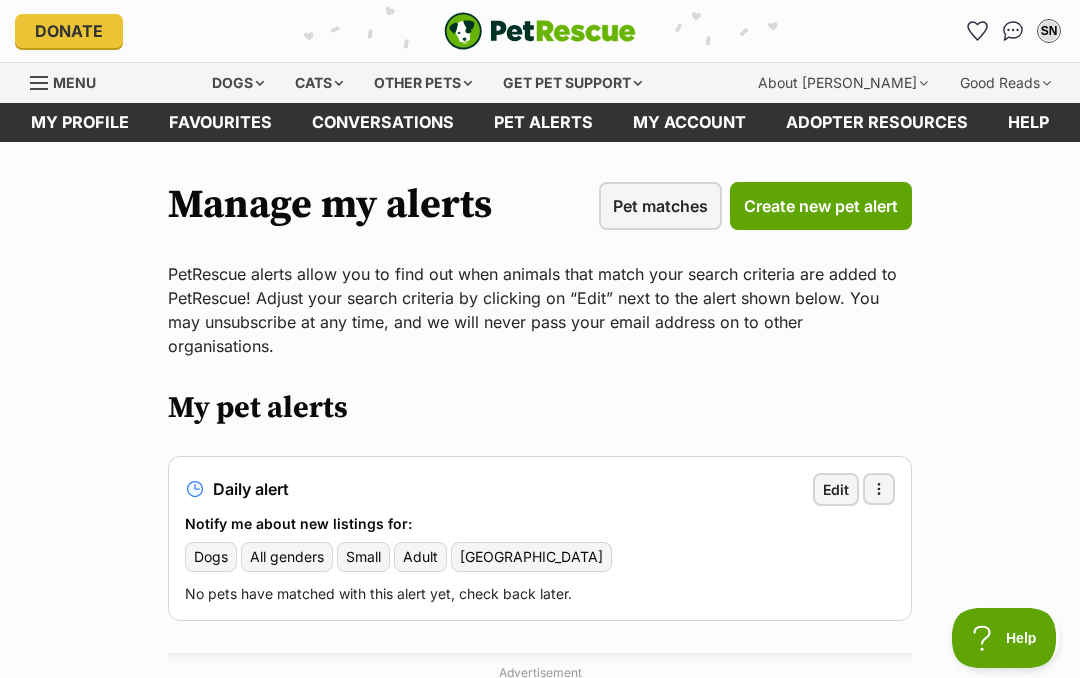 click on "Dogs" at bounding box center [238, 83] 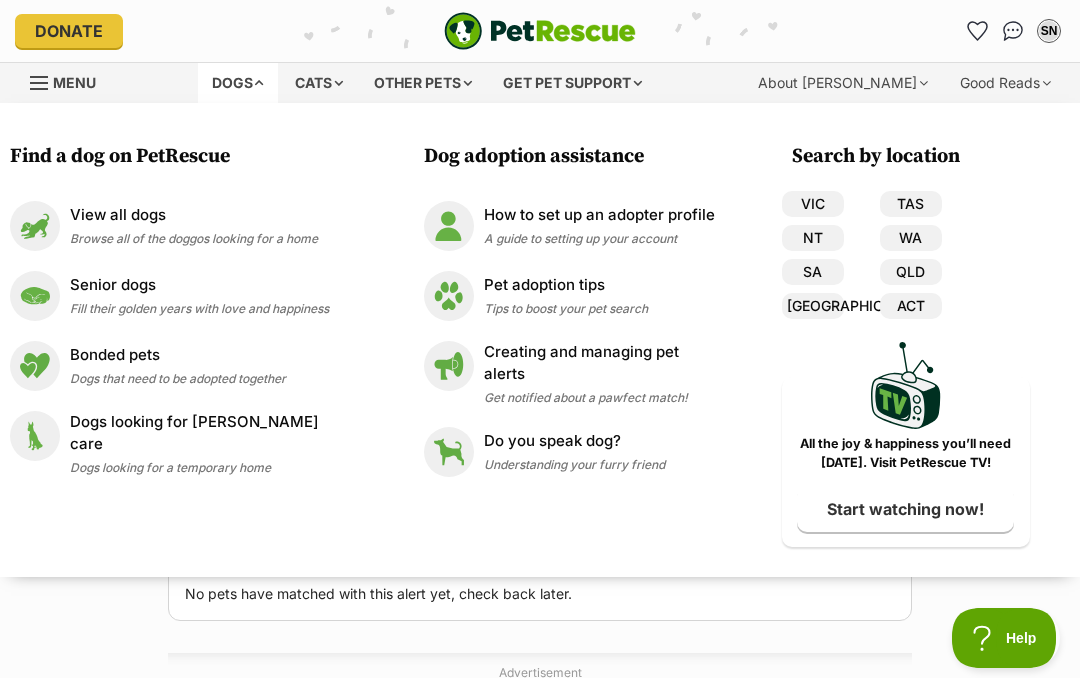 click on "Browse all of the doggos looking for a home" at bounding box center [194, 238] 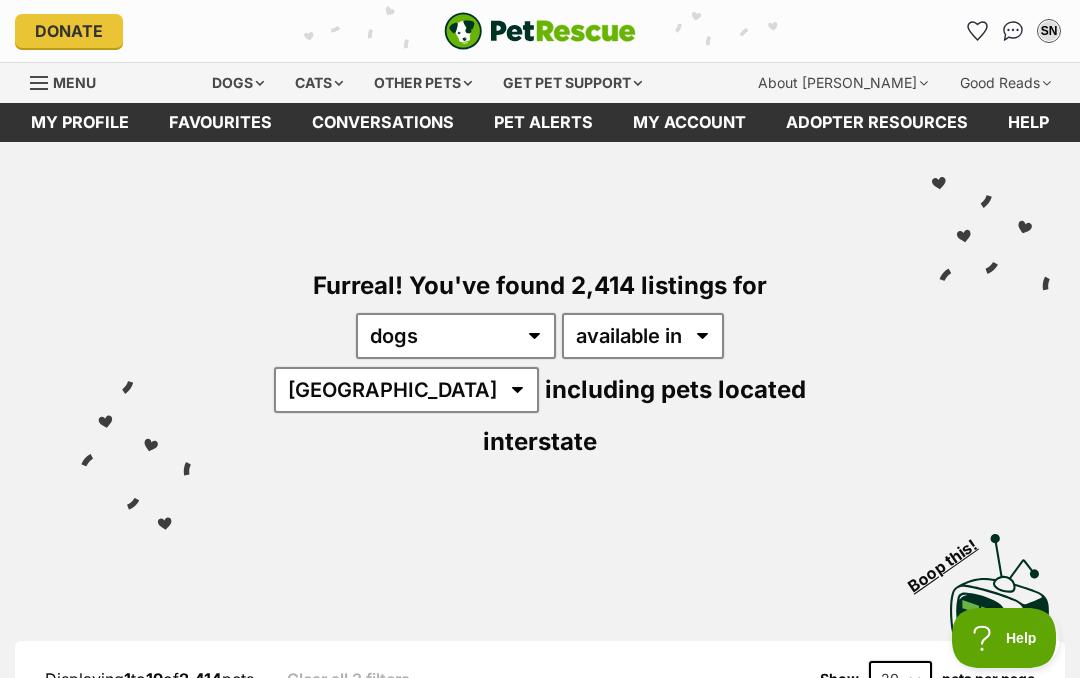 scroll, scrollTop: 0, scrollLeft: 0, axis: both 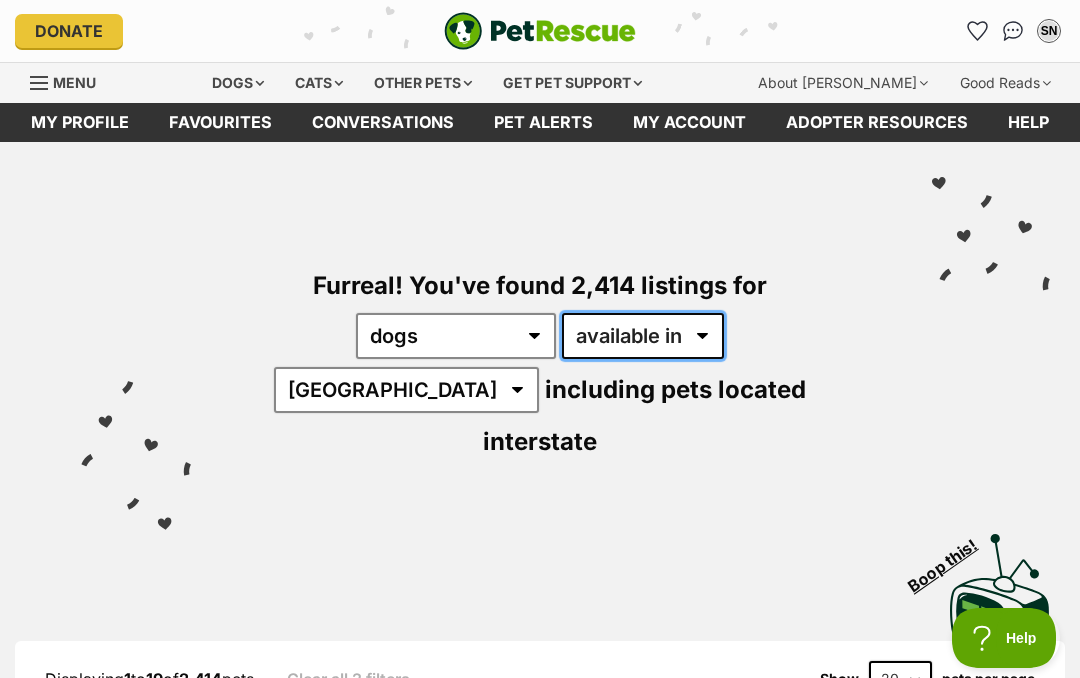 select on "disabled" 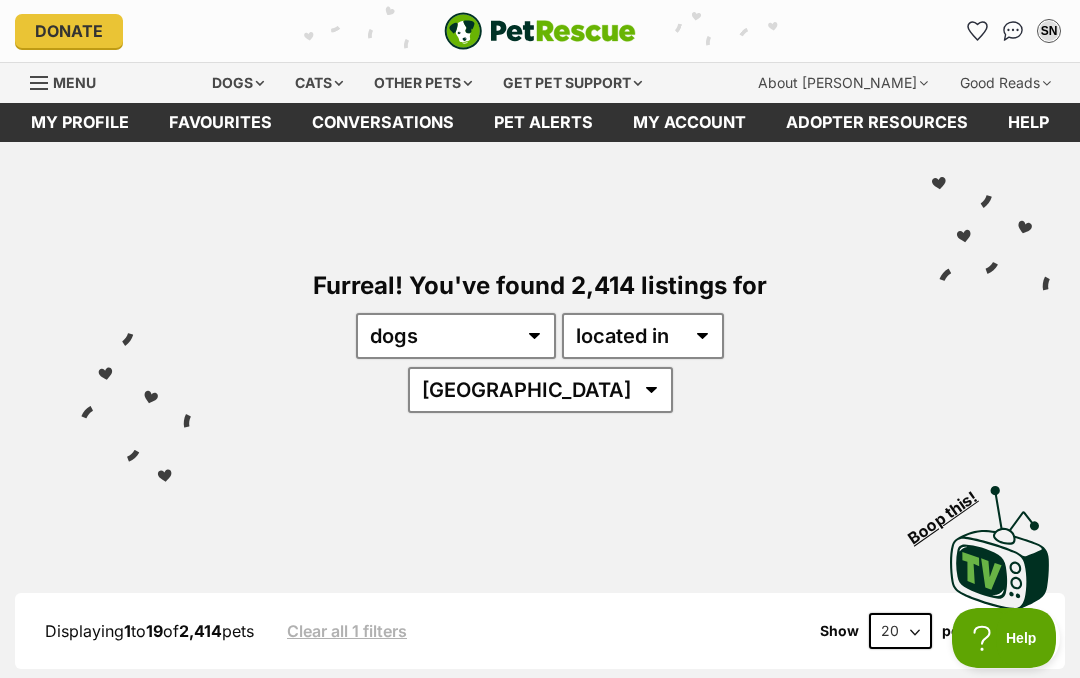 scroll, scrollTop: 0, scrollLeft: 0, axis: both 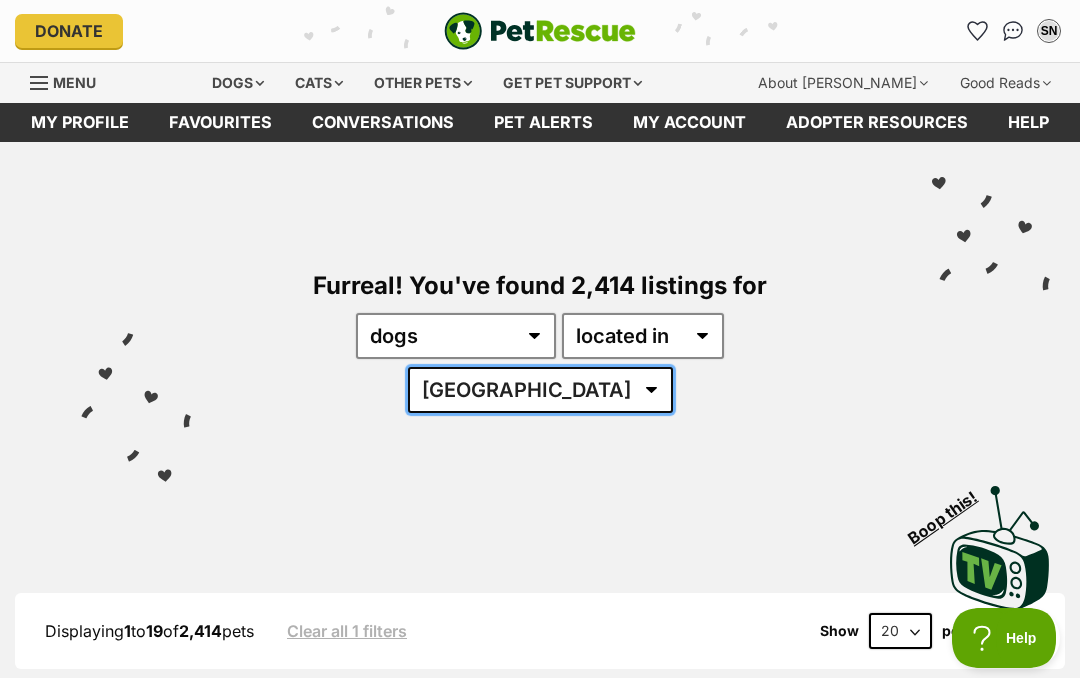 click on "Australia
ACT
NSW
NT
QLD
SA
TAS
VIC
WA" at bounding box center [540, 390] 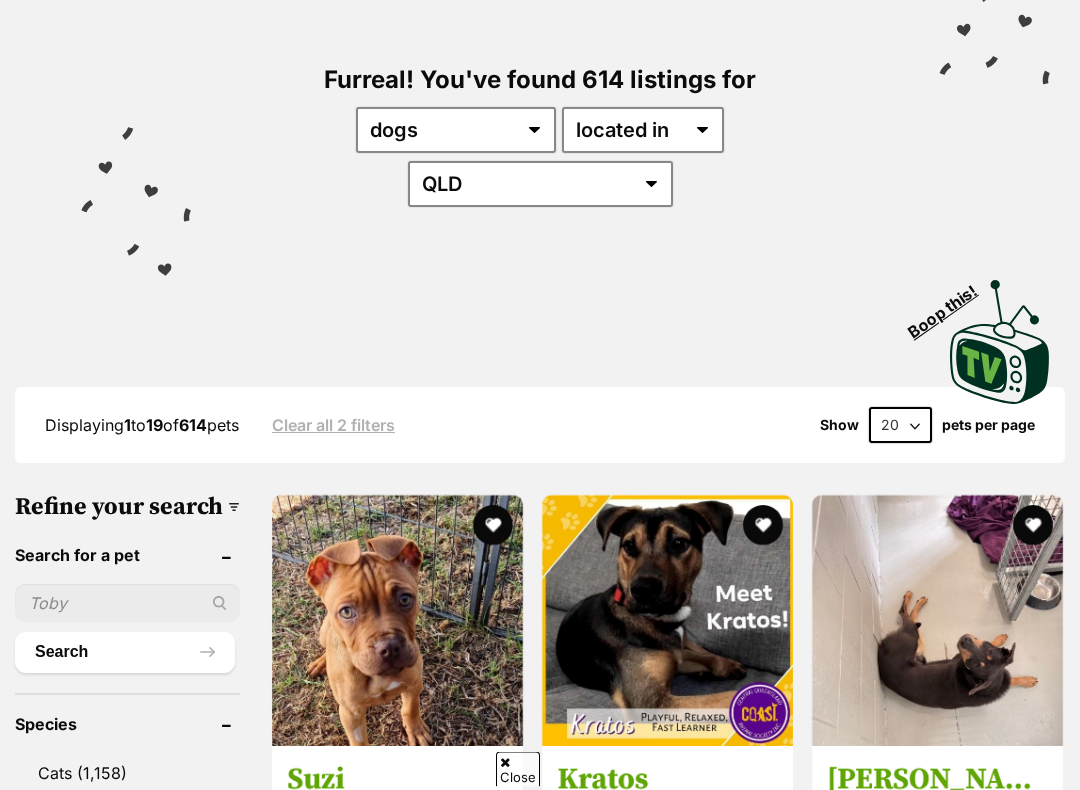 scroll, scrollTop: 206, scrollLeft: 0, axis: vertical 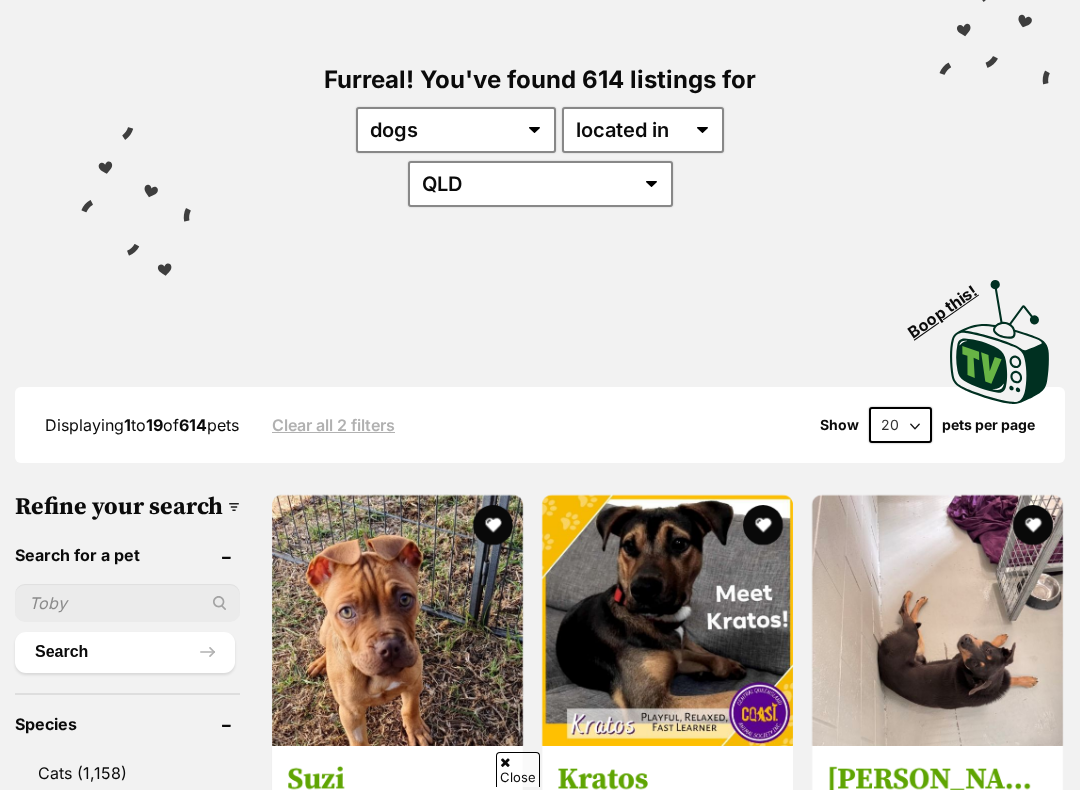 click on "20 40 60" at bounding box center (900, 425) 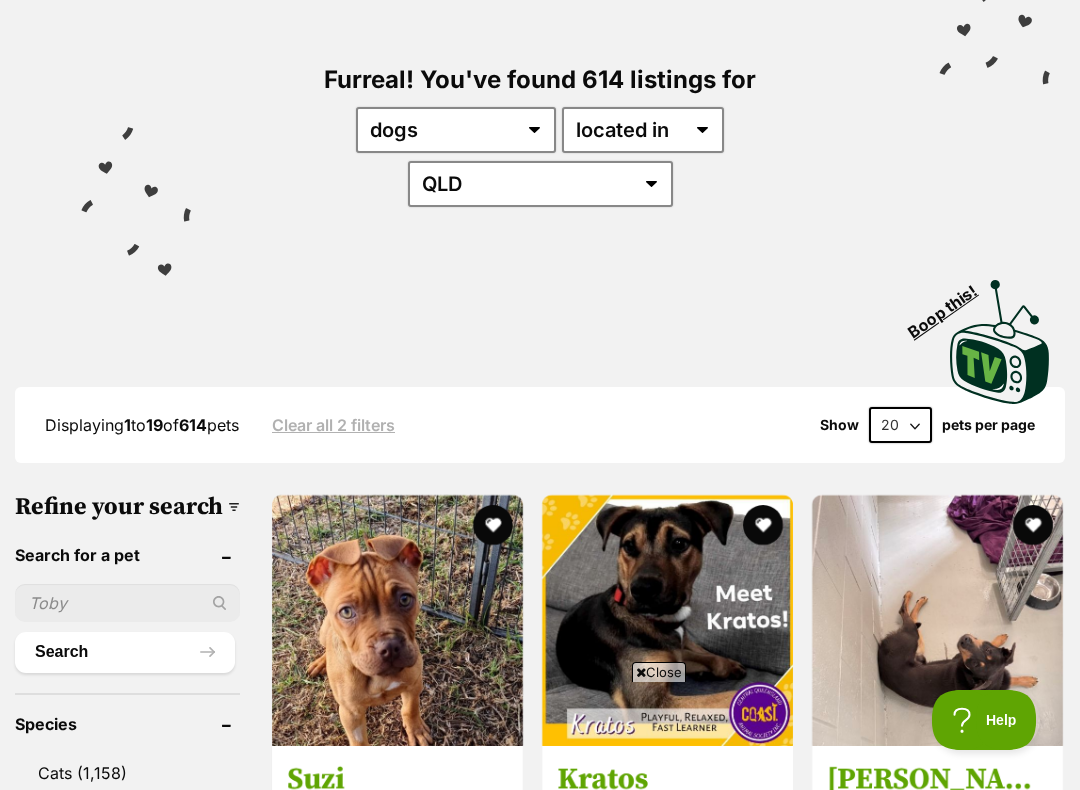scroll, scrollTop: 0, scrollLeft: 0, axis: both 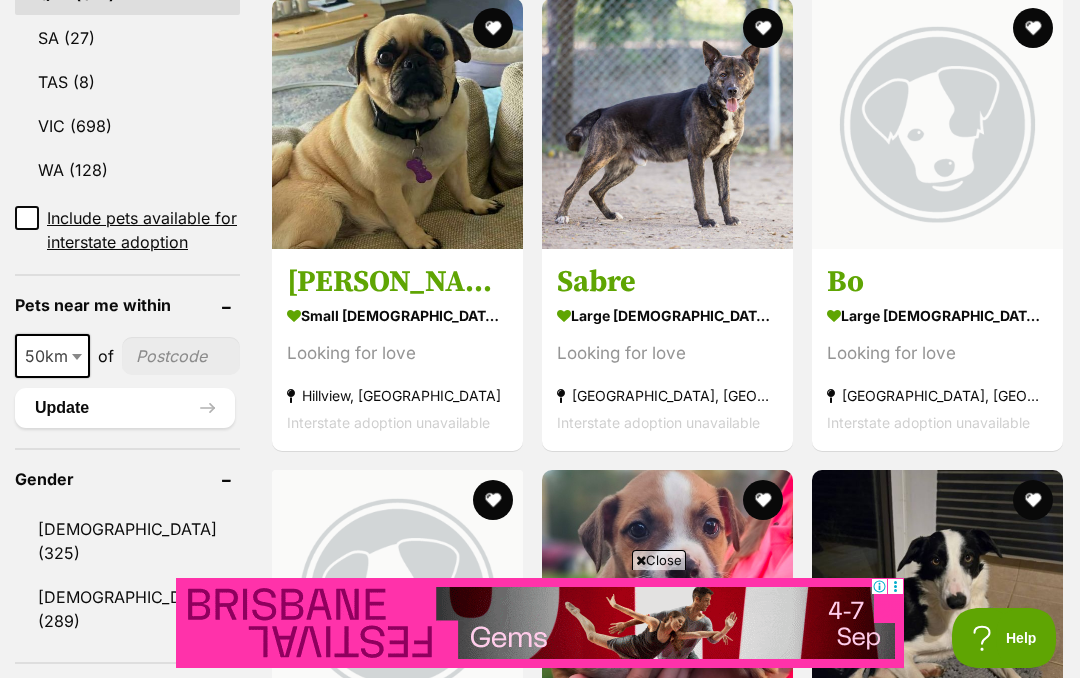 click at bounding box center (77, 357) 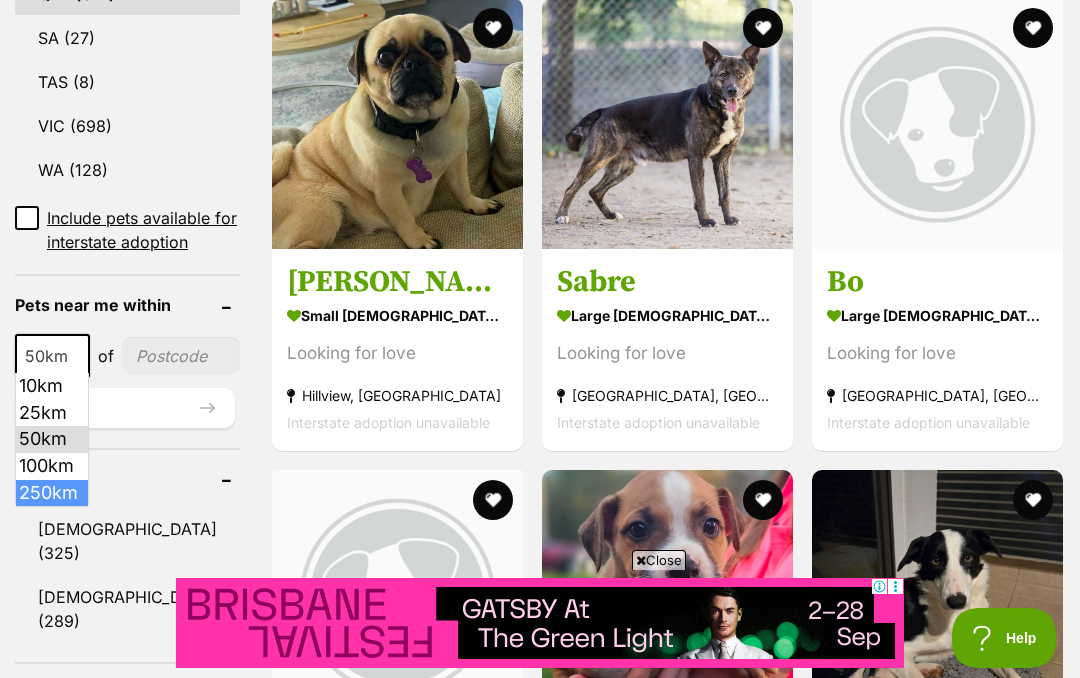 select on "250" 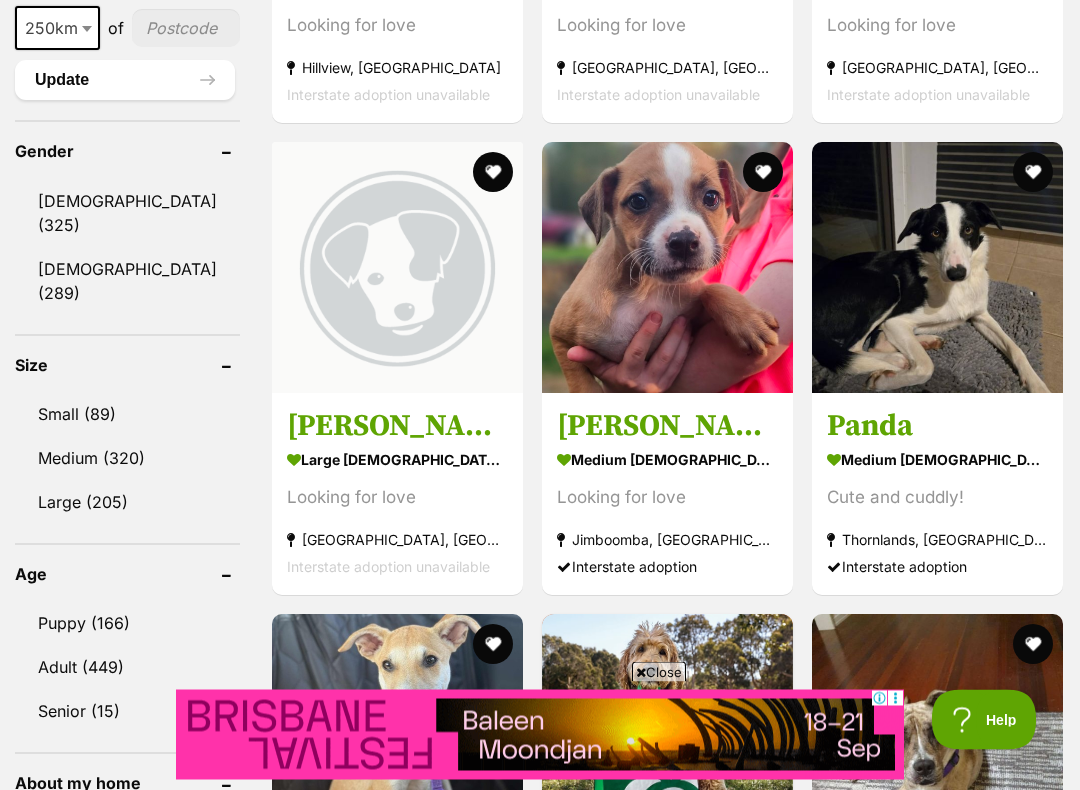 scroll, scrollTop: 1678, scrollLeft: 0, axis: vertical 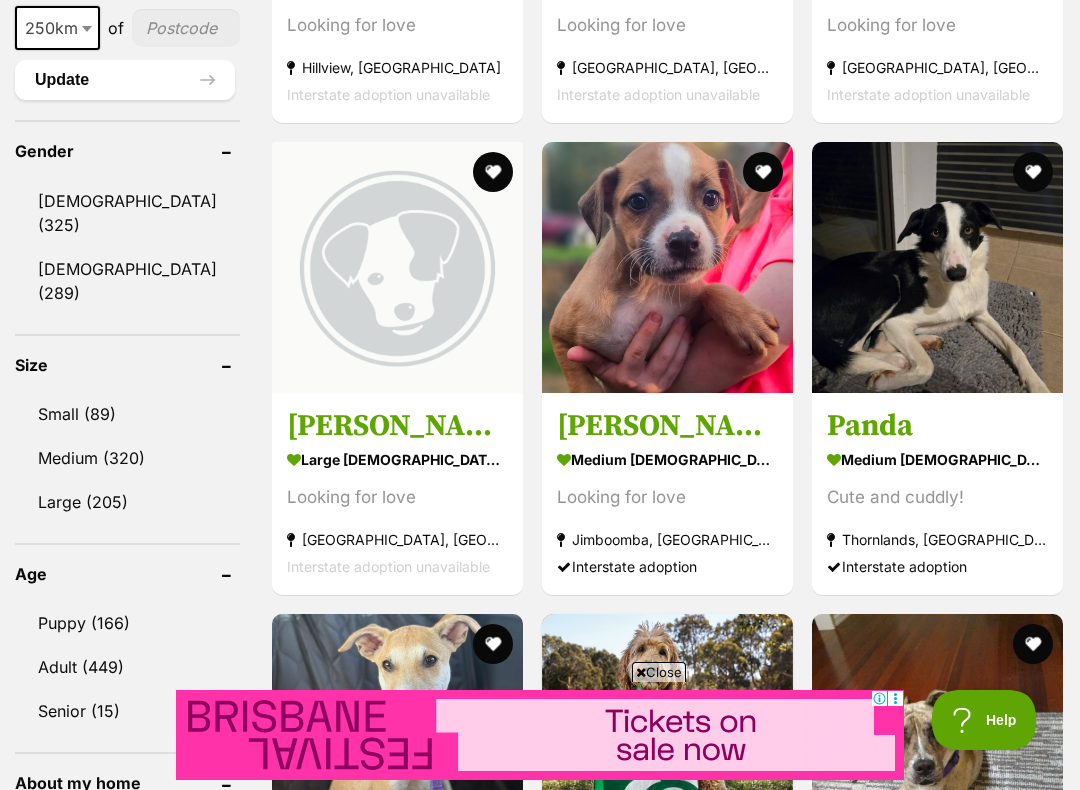 click on "Small (89)" at bounding box center (127, 414) 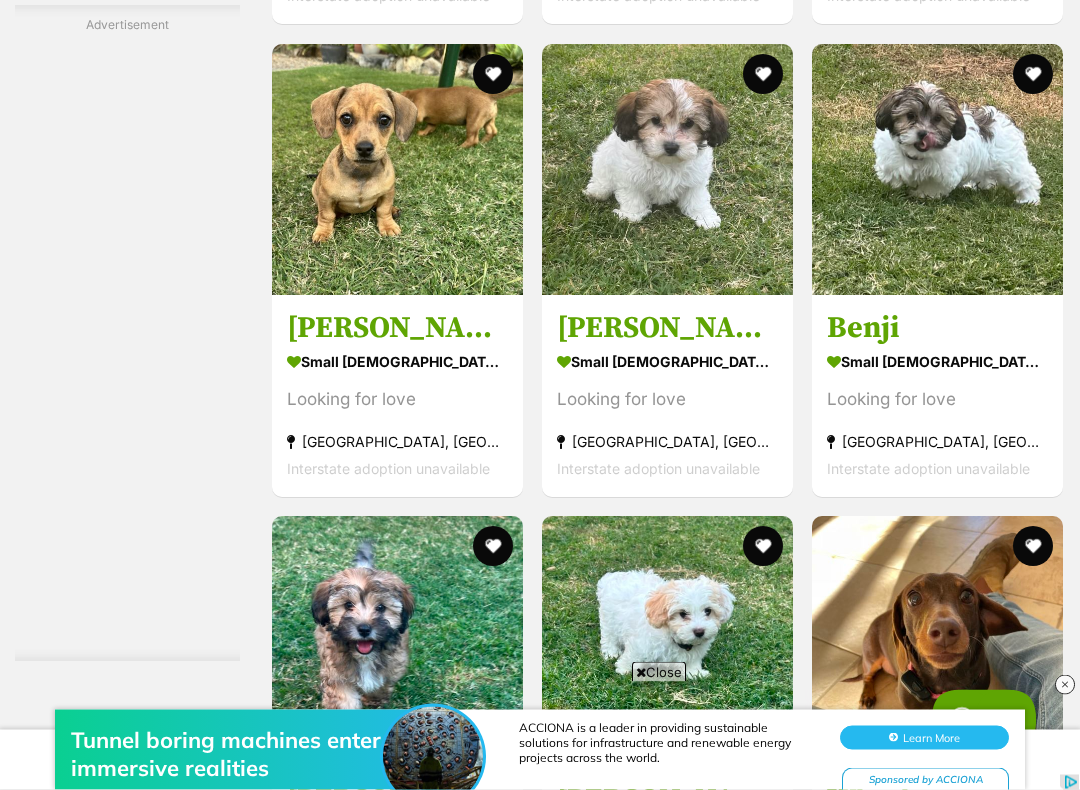 scroll, scrollTop: 4616, scrollLeft: 0, axis: vertical 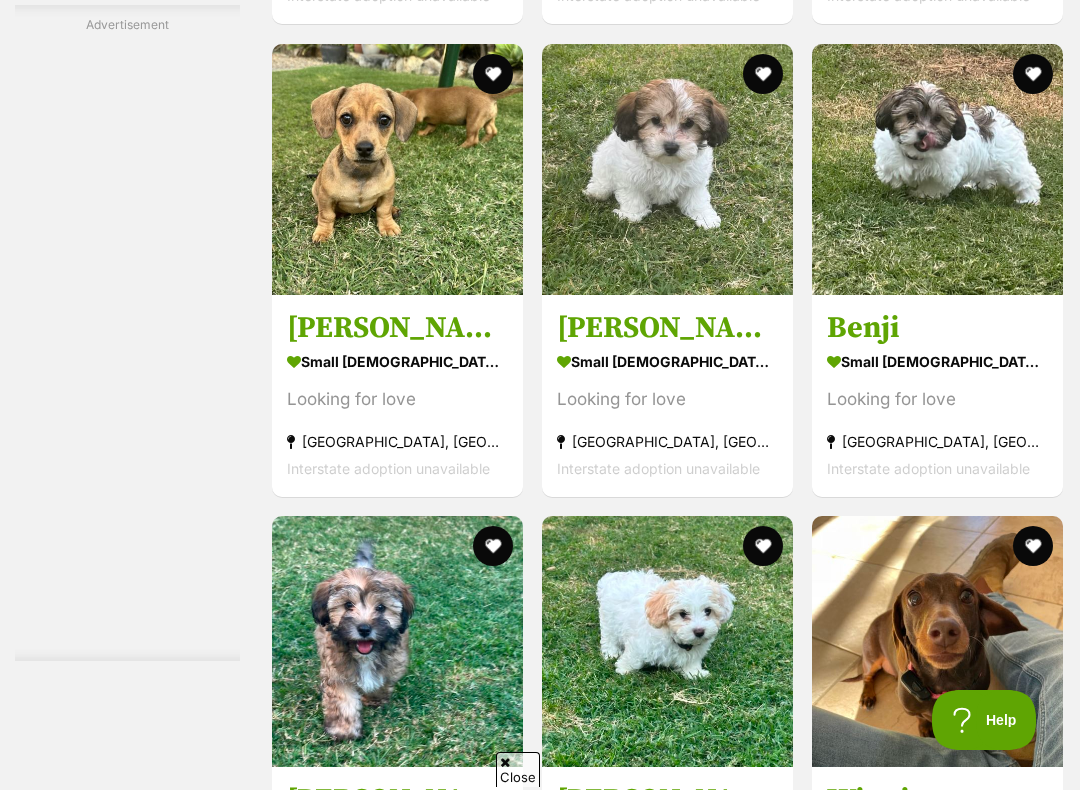 click at bounding box center [1033, 74] 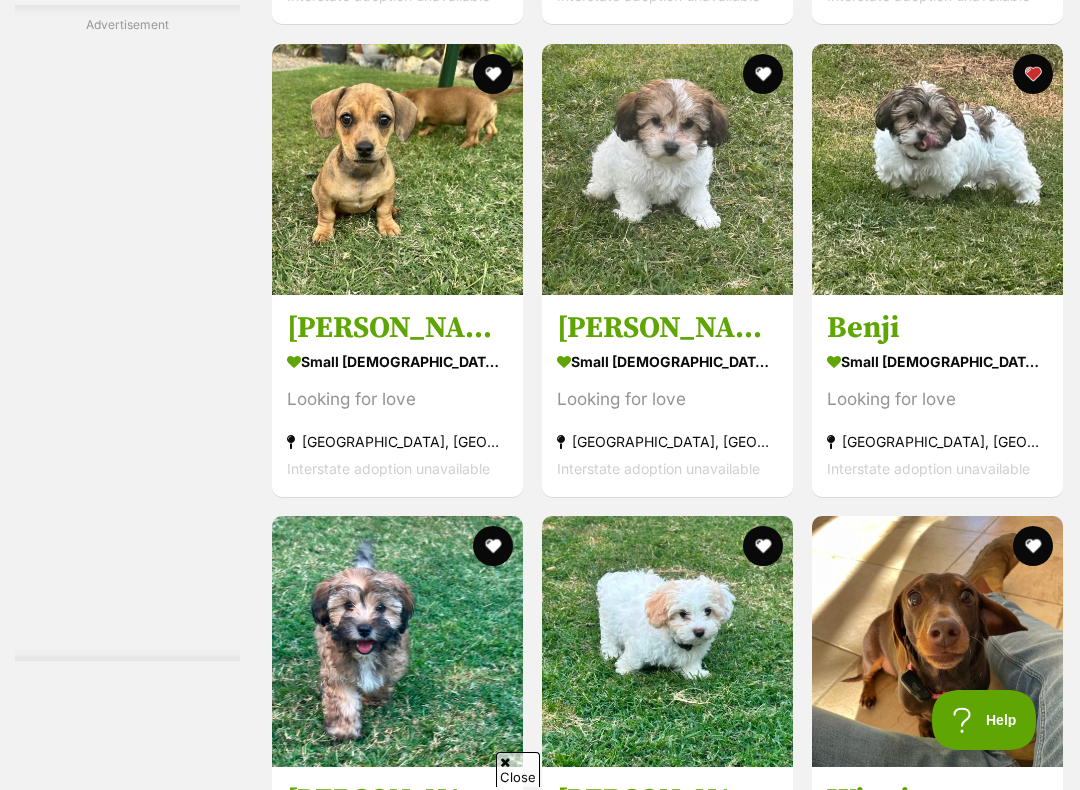 scroll, scrollTop: 0, scrollLeft: 0, axis: both 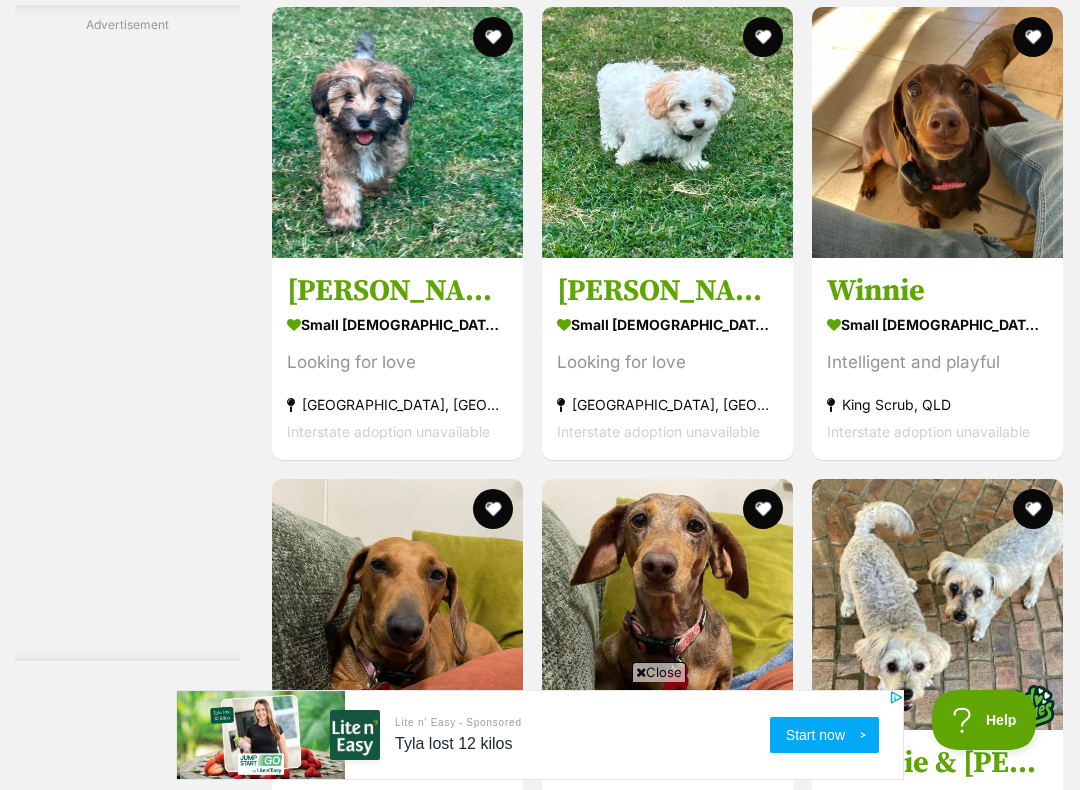 click at bounding box center (493, 37) 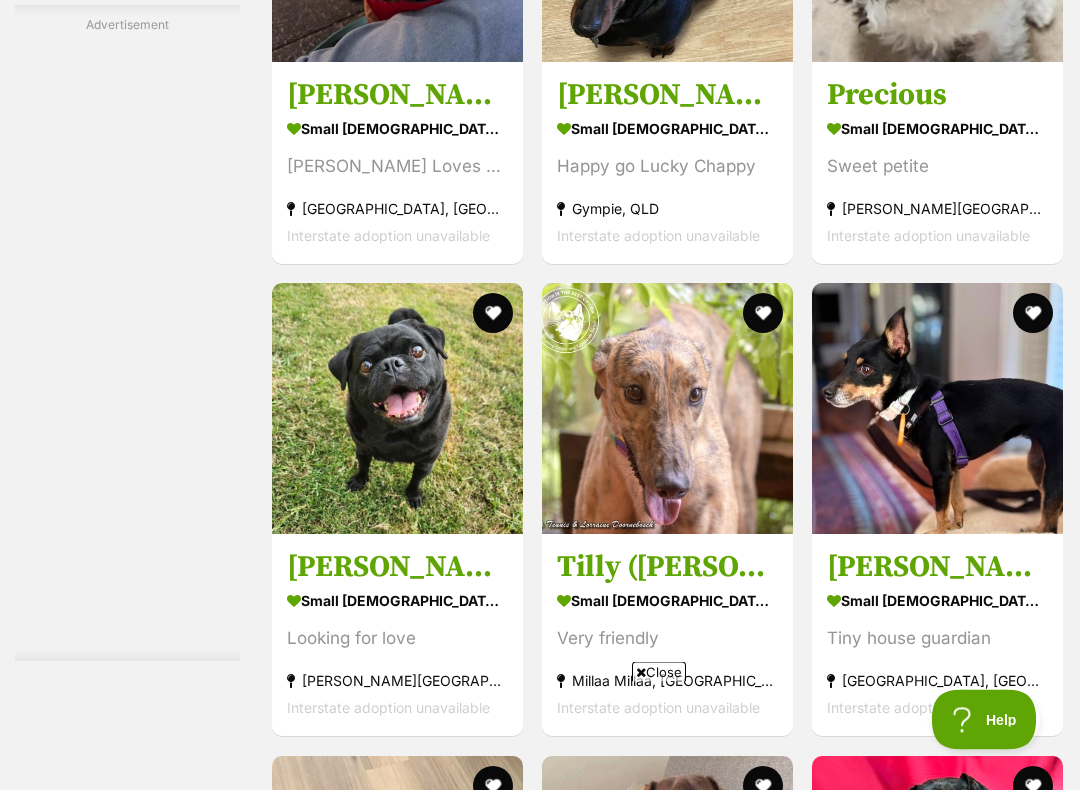 scroll, scrollTop: 8628, scrollLeft: 0, axis: vertical 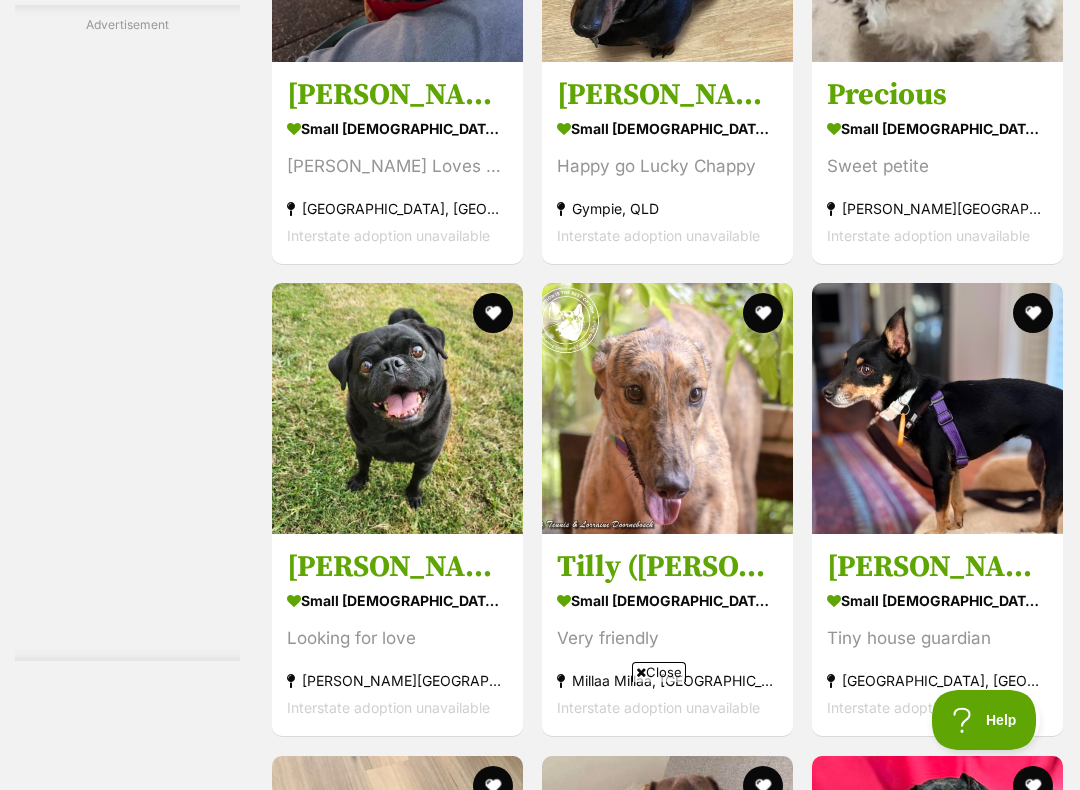 click at bounding box center (1033, -159) 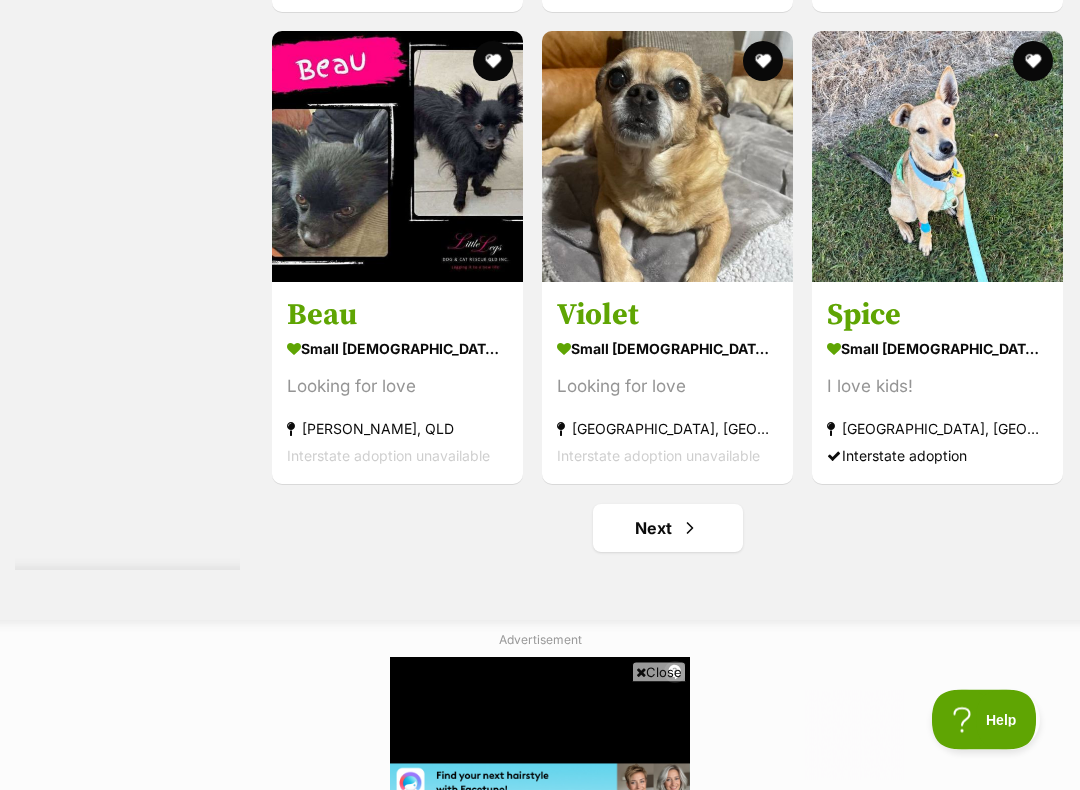 scroll, scrollTop: 9889, scrollLeft: 0, axis: vertical 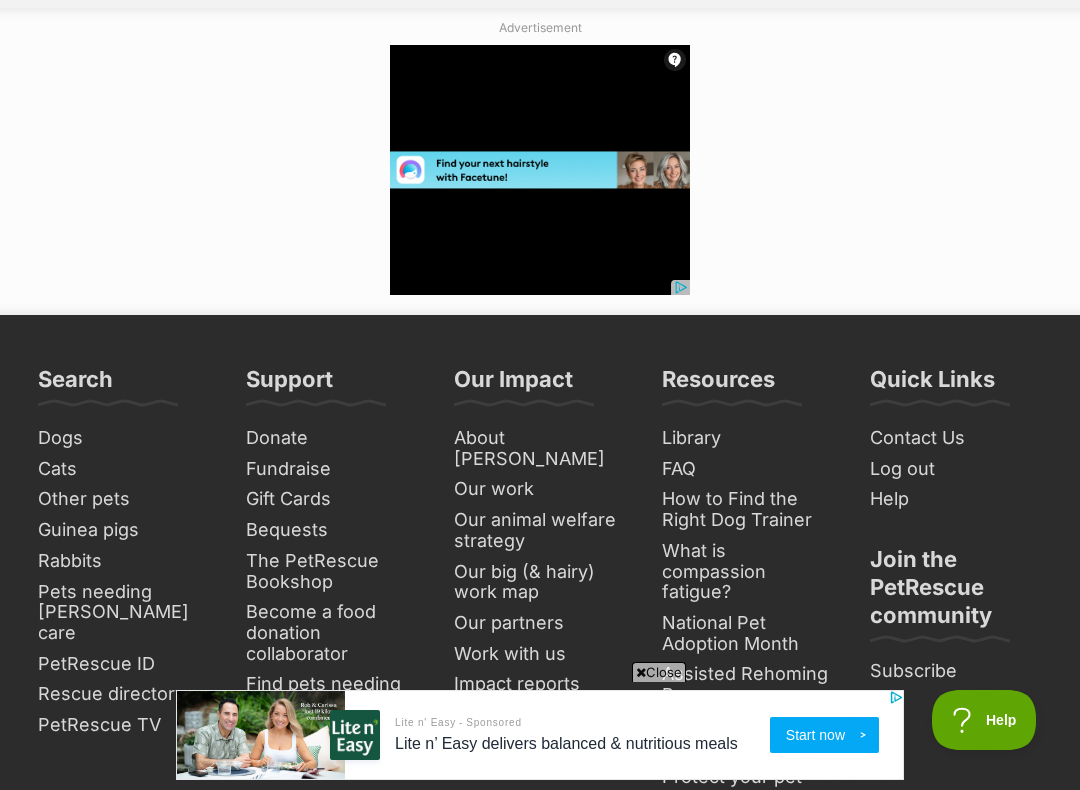 click on "Next" at bounding box center [668, -84] 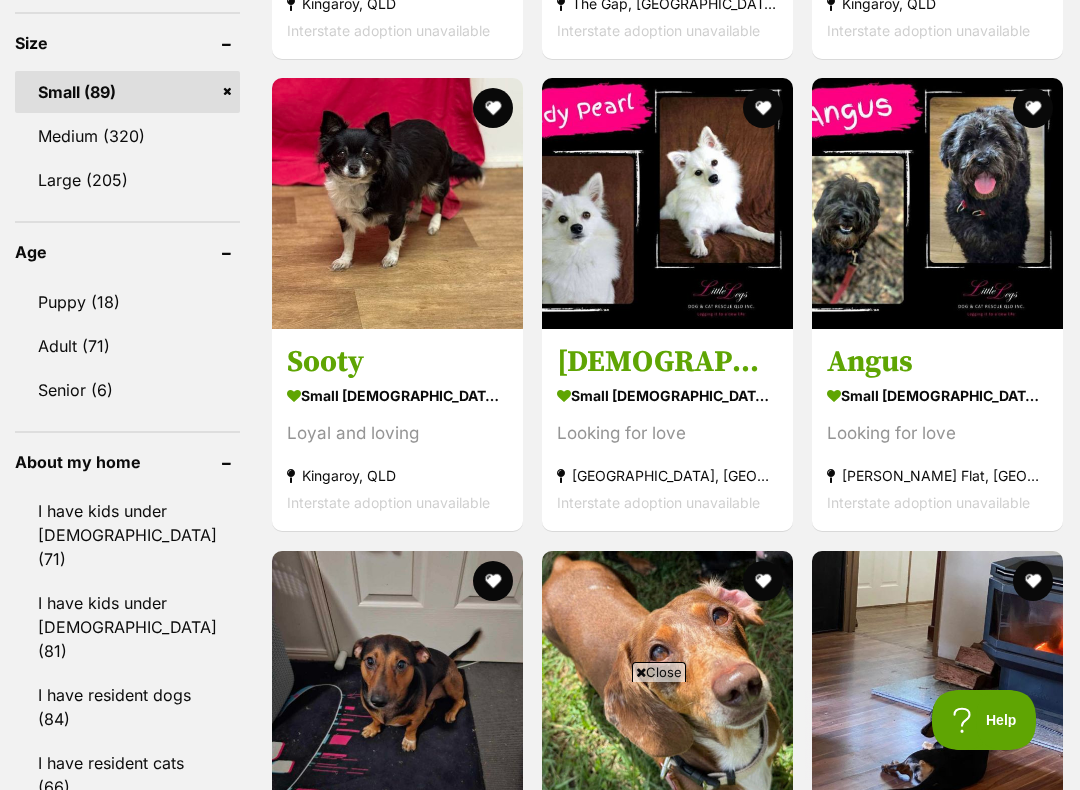 scroll, scrollTop: 0, scrollLeft: 0, axis: both 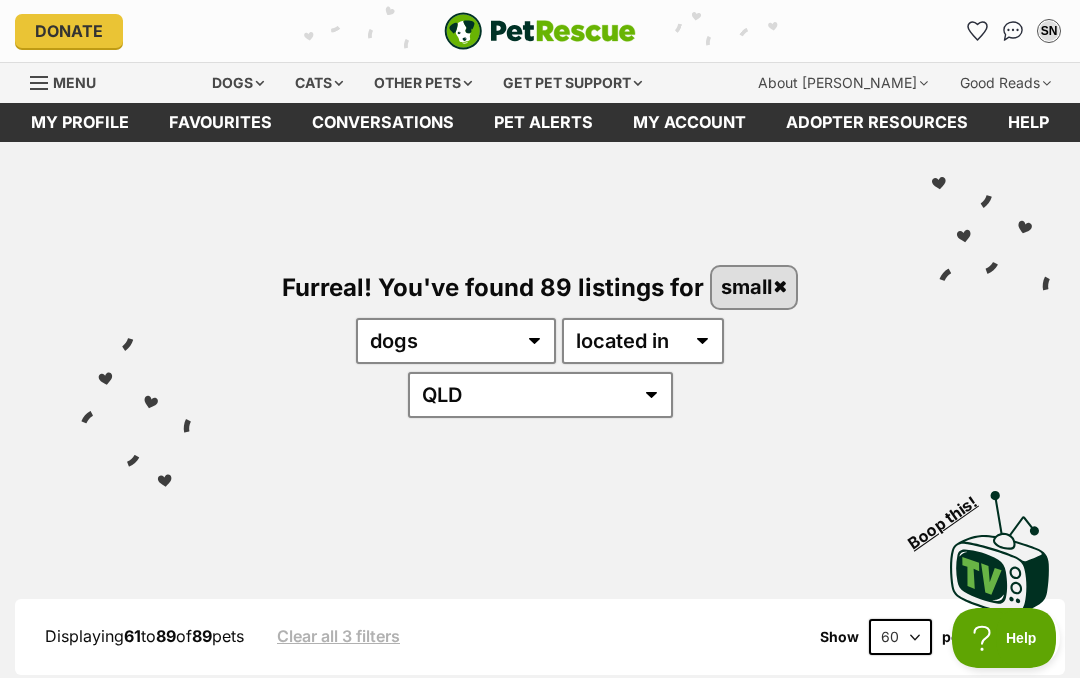 click 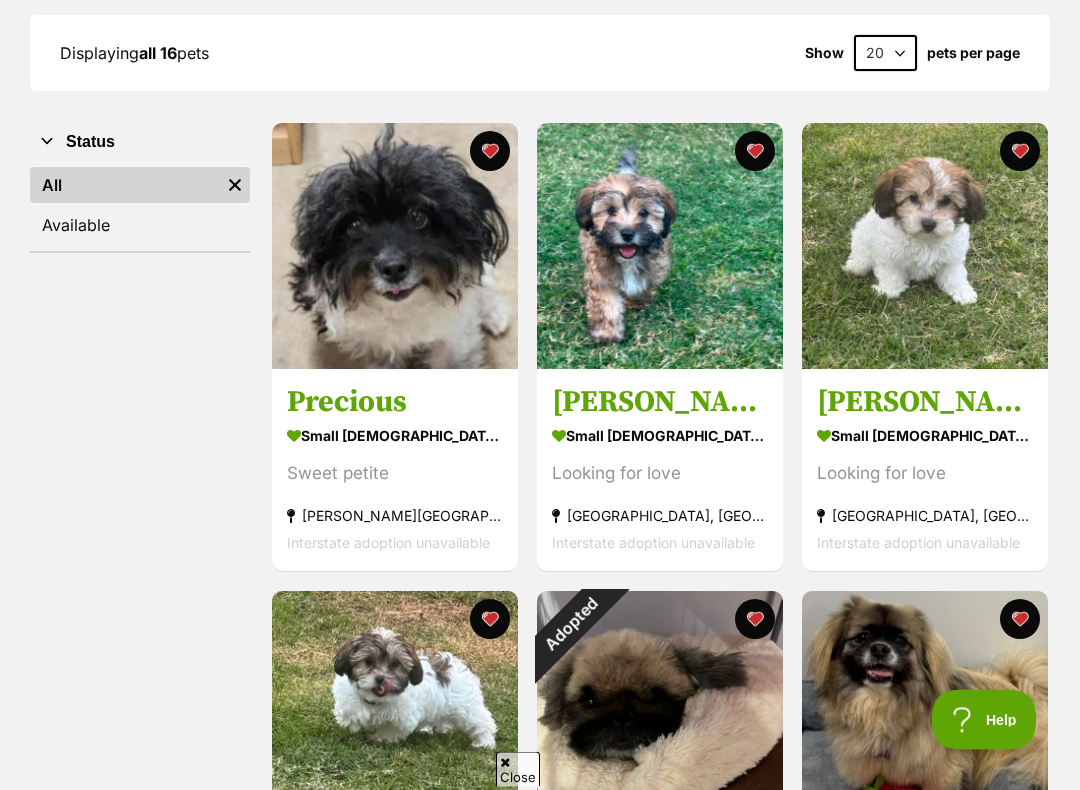 scroll, scrollTop: 284, scrollLeft: 0, axis: vertical 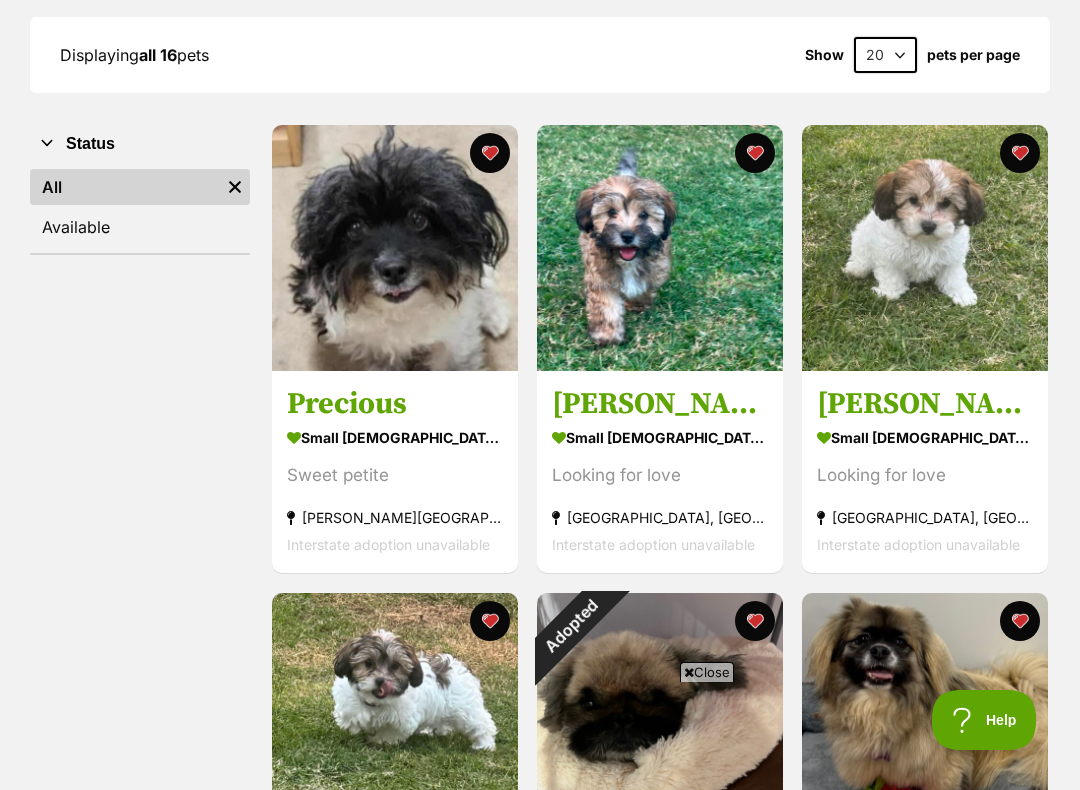 click on "small [DEMOGRAPHIC_DATA] Dog" at bounding box center [660, 438] 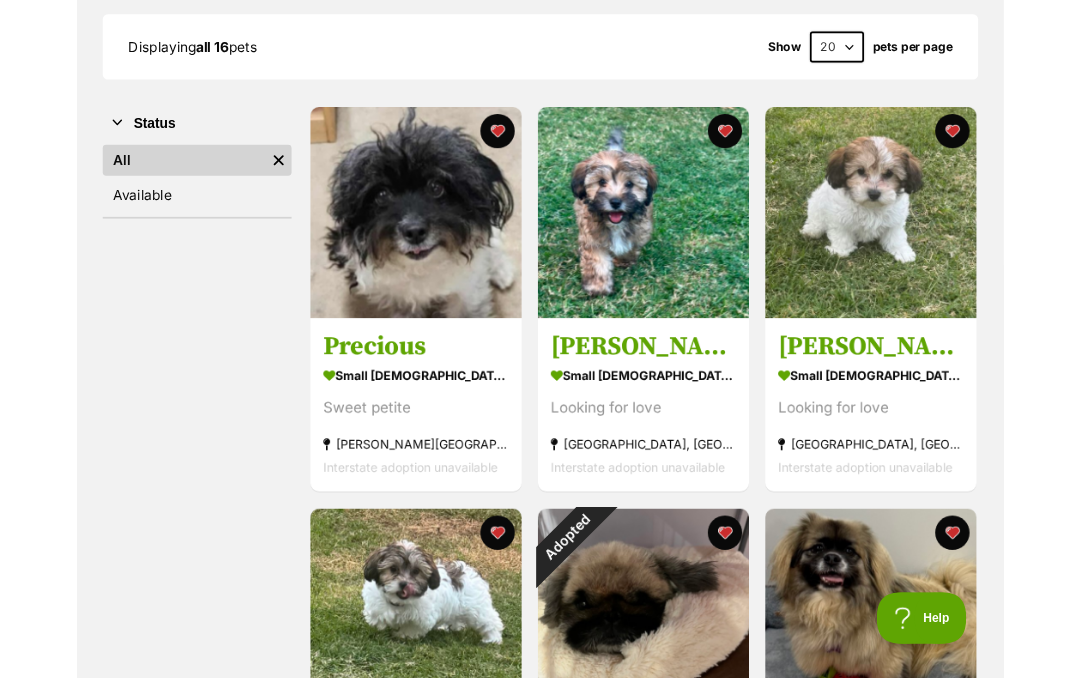 scroll, scrollTop: 340, scrollLeft: 0, axis: vertical 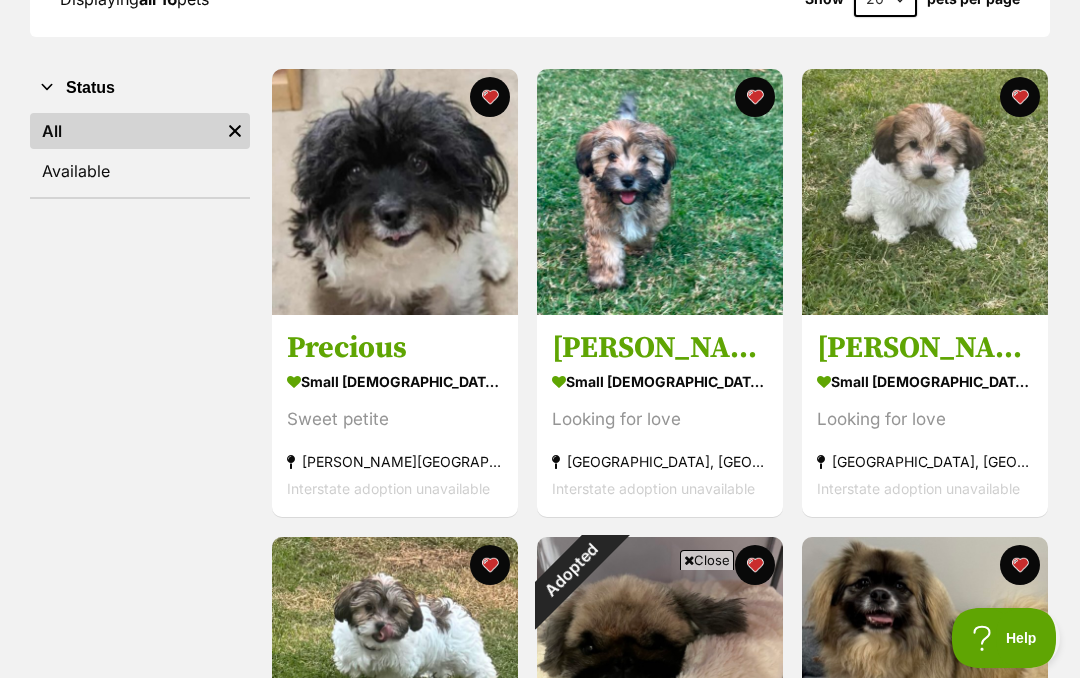 click on "[PERSON_NAME]" at bounding box center (925, 349) 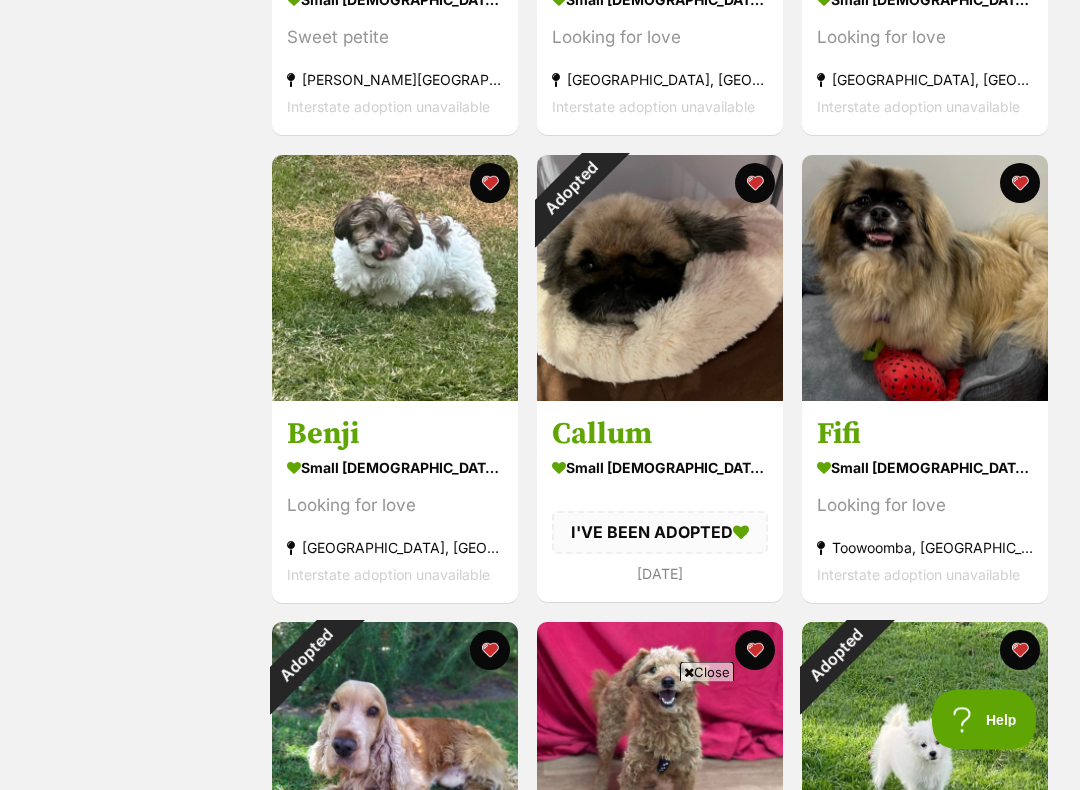 scroll, scrollTop: 722, scrollLeft: 0, axis: vertical 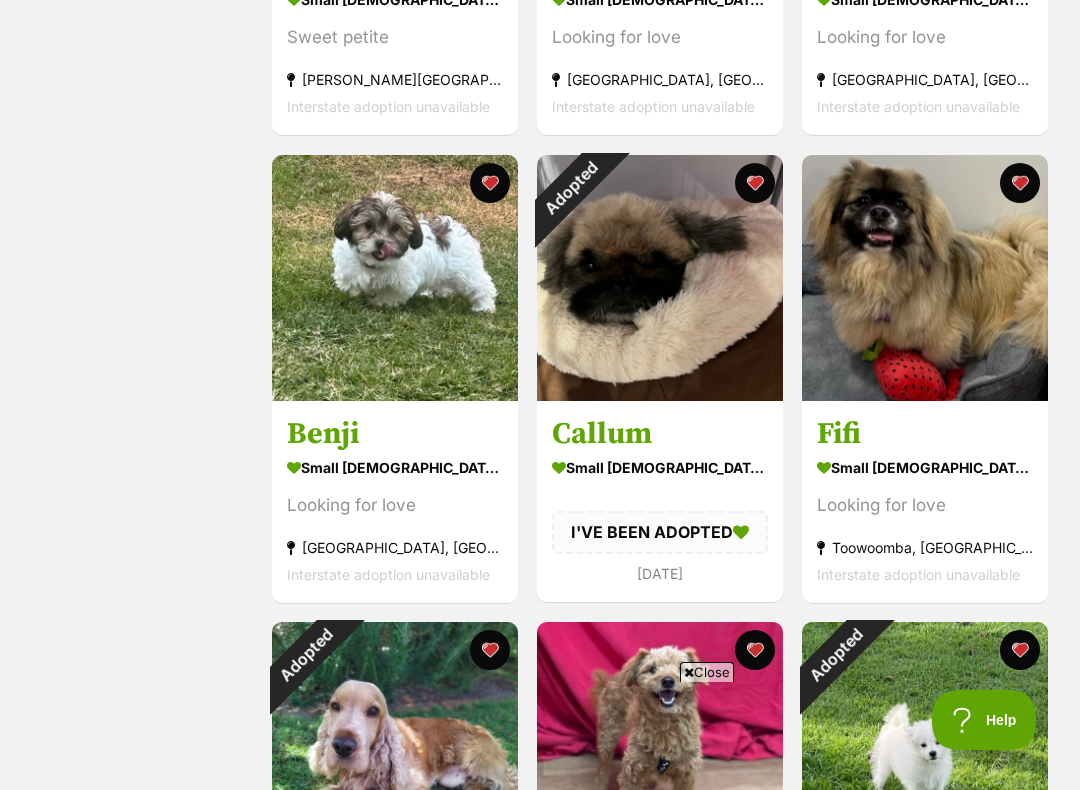 click on "Adopted" at bounding box center (570, 188) 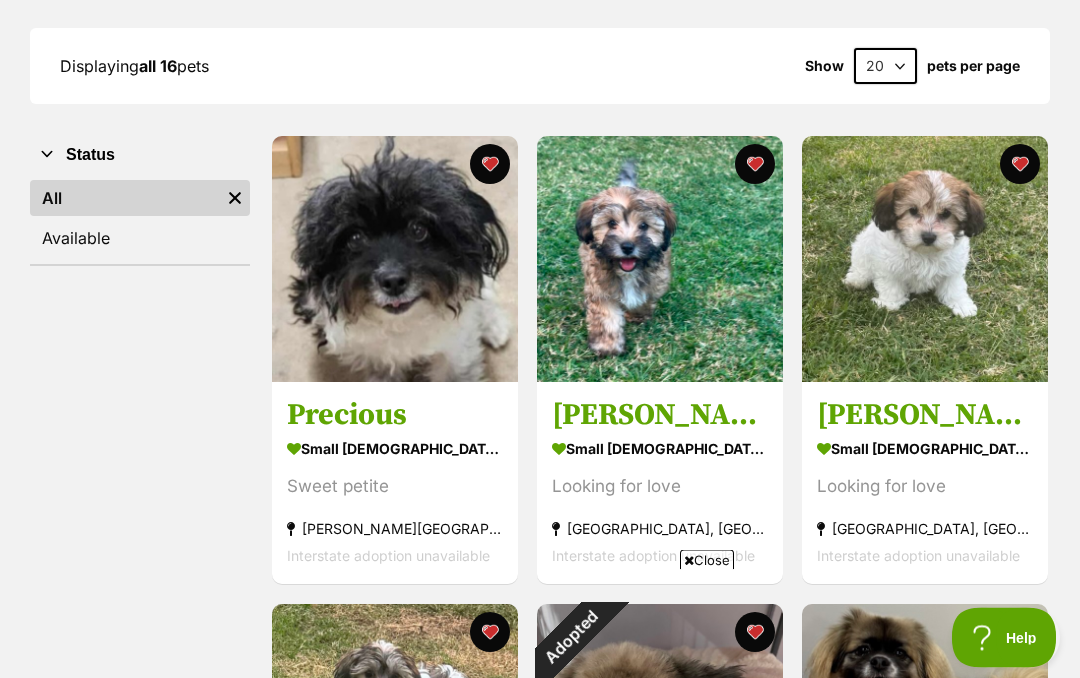 scroll, scrollTop: 273, scrollLeft: 0, axis: vertical 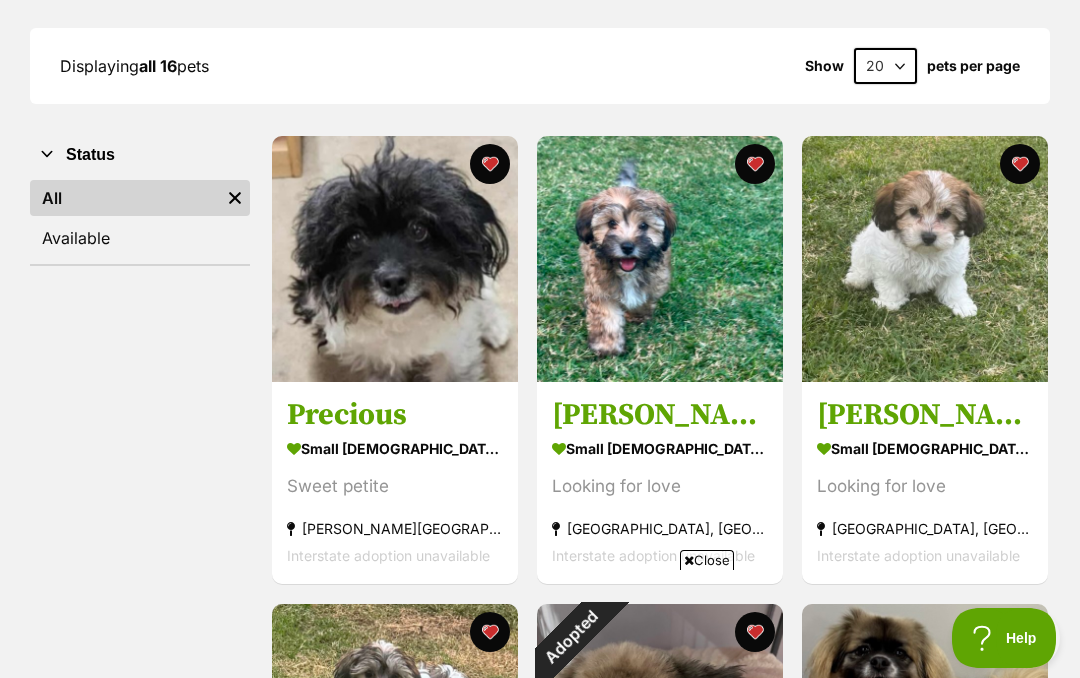 click at bounding box center (395, 259) 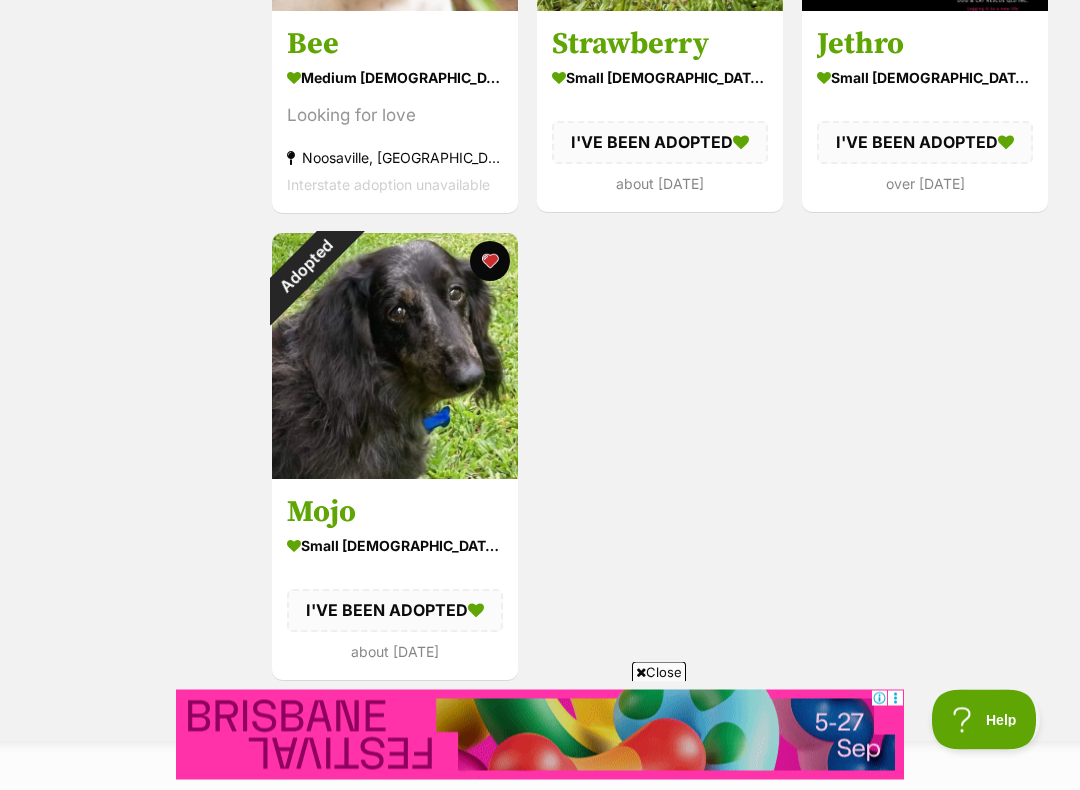 scroll, scrollTop: 2512, scrollLeft: 0, axis: vertical 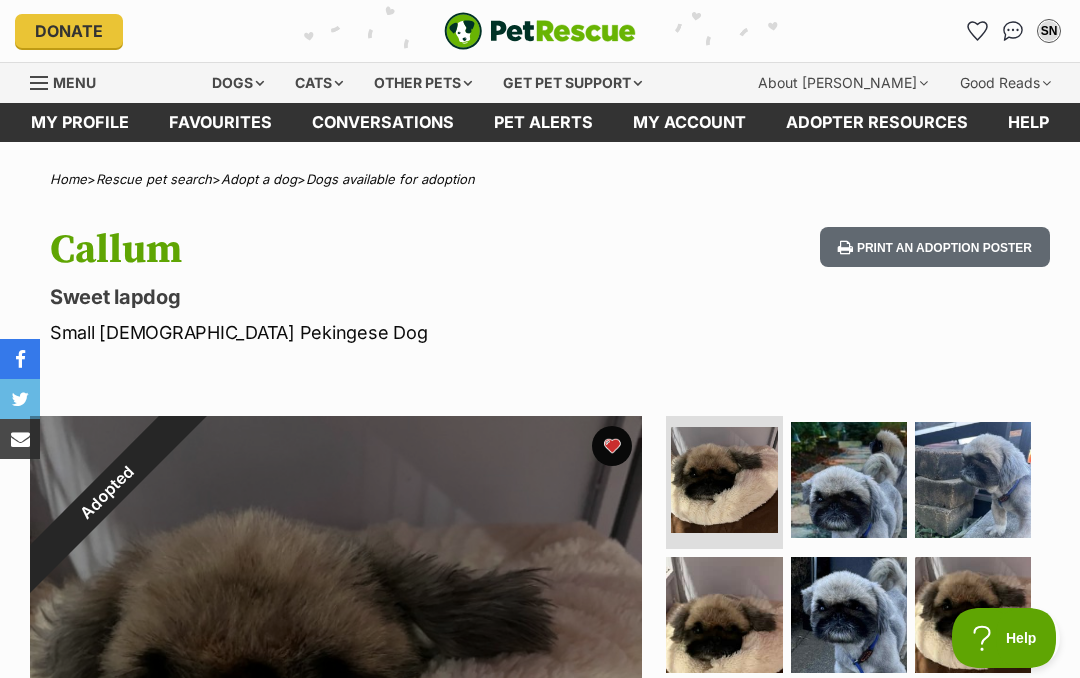 click on "Adopted" at bounding box center [106, 492] 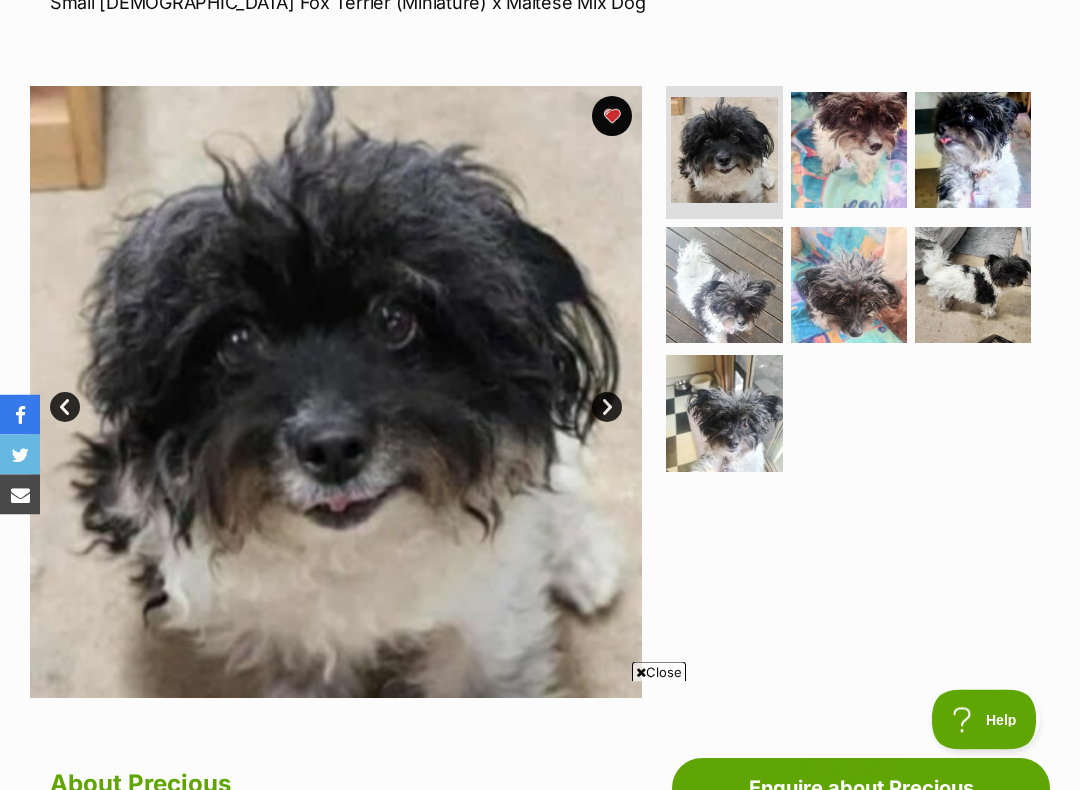 scroll, scrollTop: 0, scrollLeft: 0, axis: both 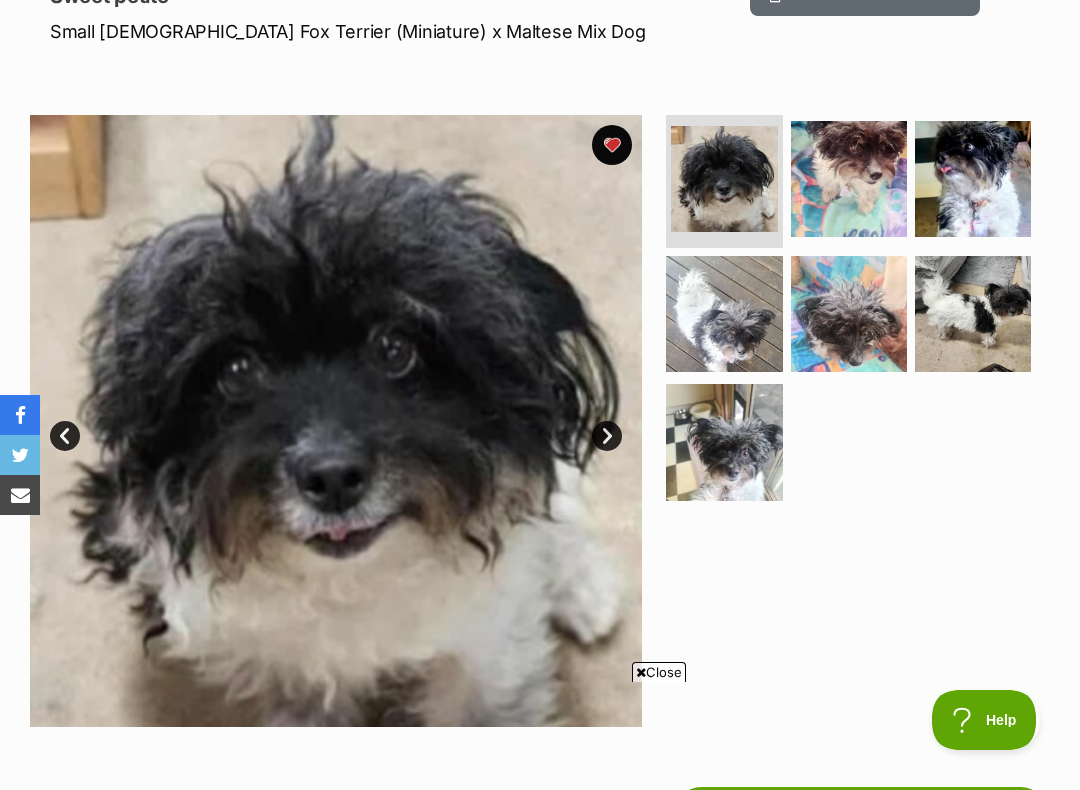 click on "Next" at bounding box center [607, 436] 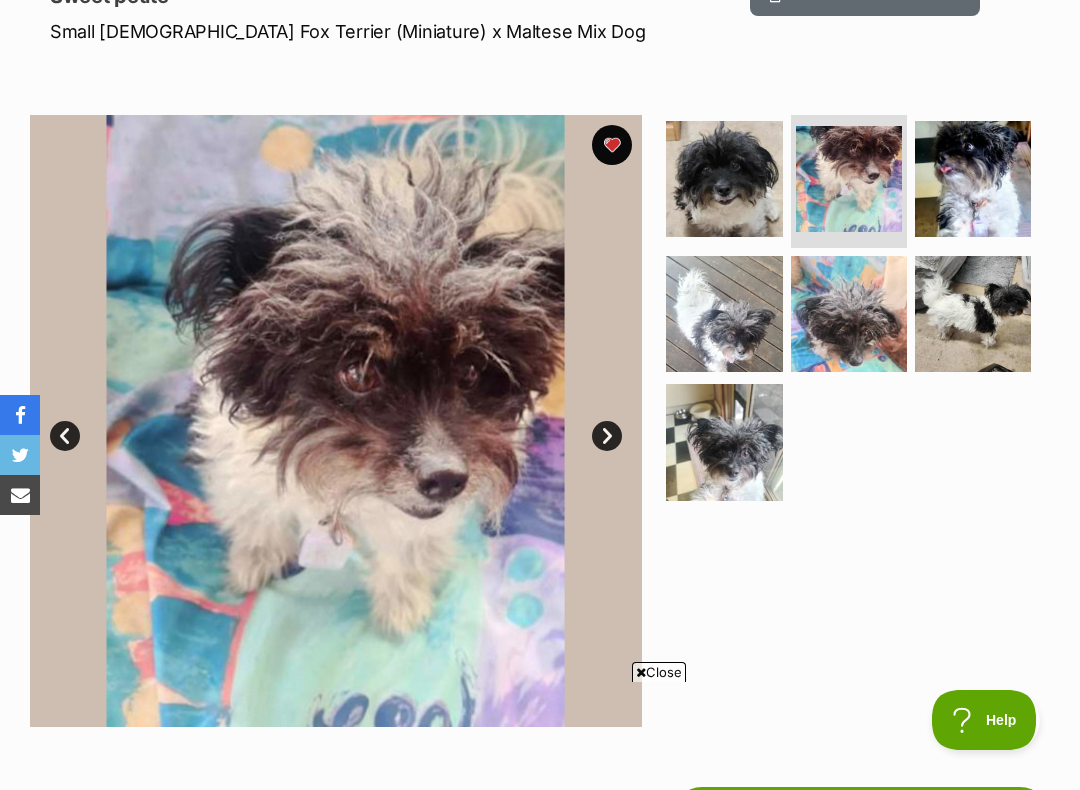 click on "Next" at bounding box center (607, 436) 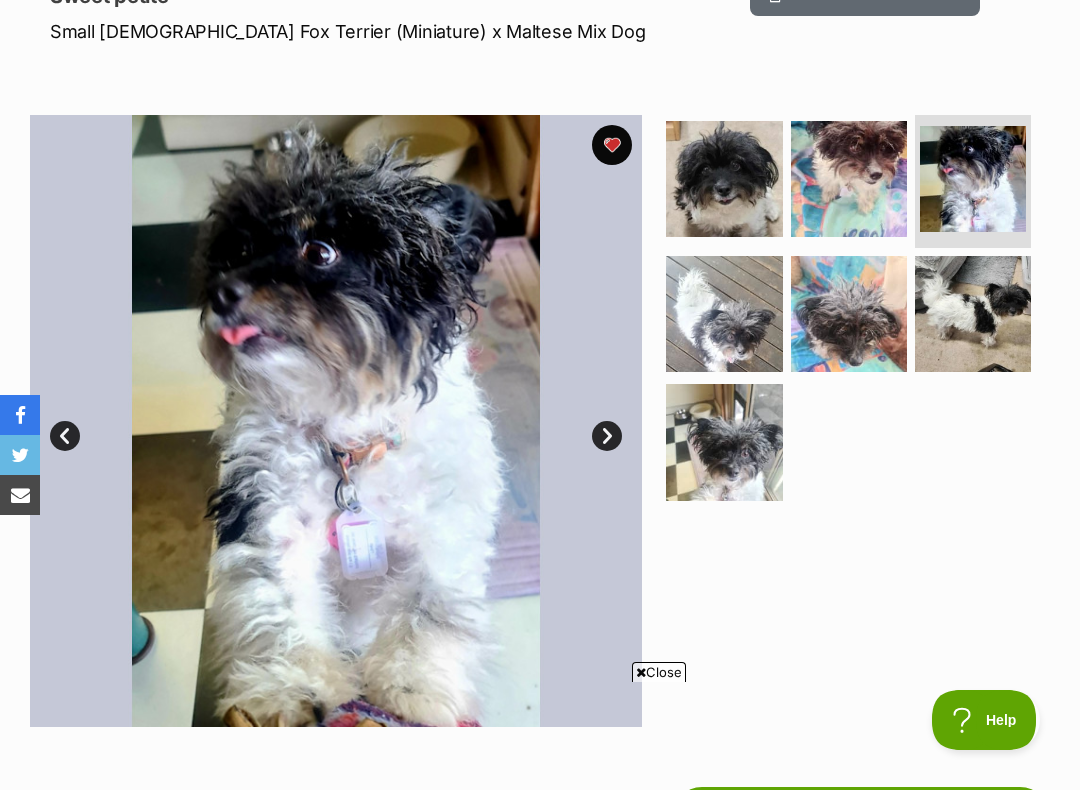 click on "Next" at bounding box center (607, 436) 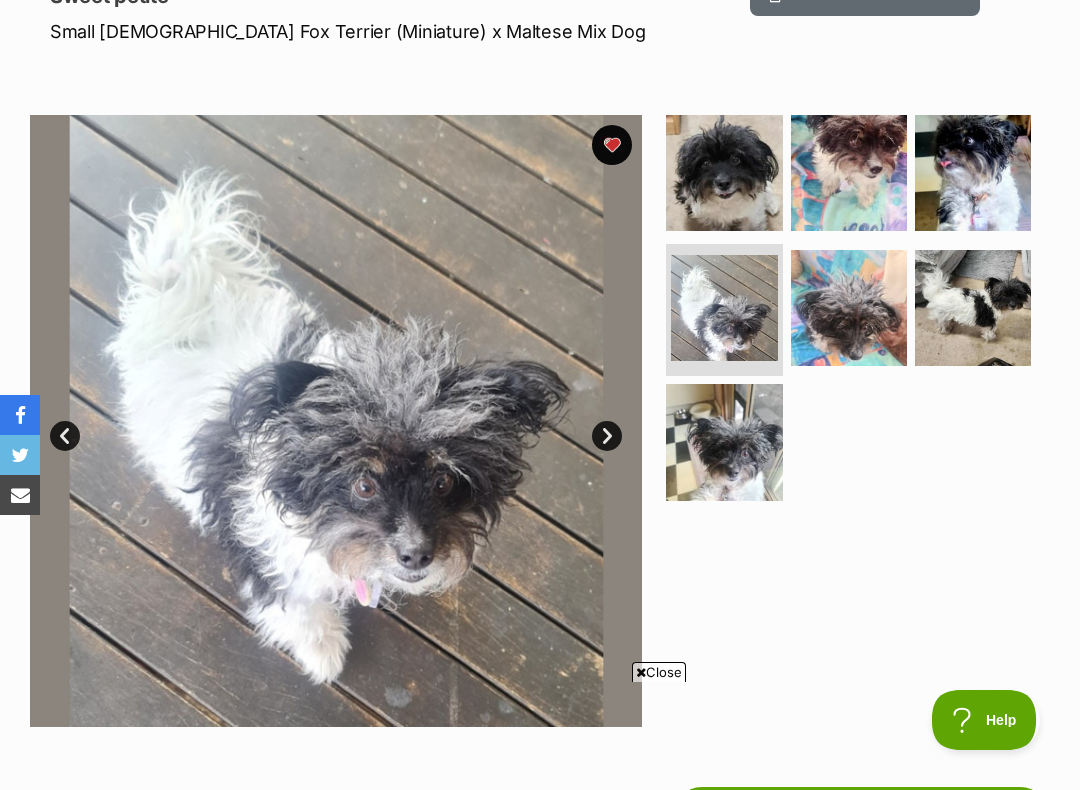 click on "Next" at bounding box center [607, 436] 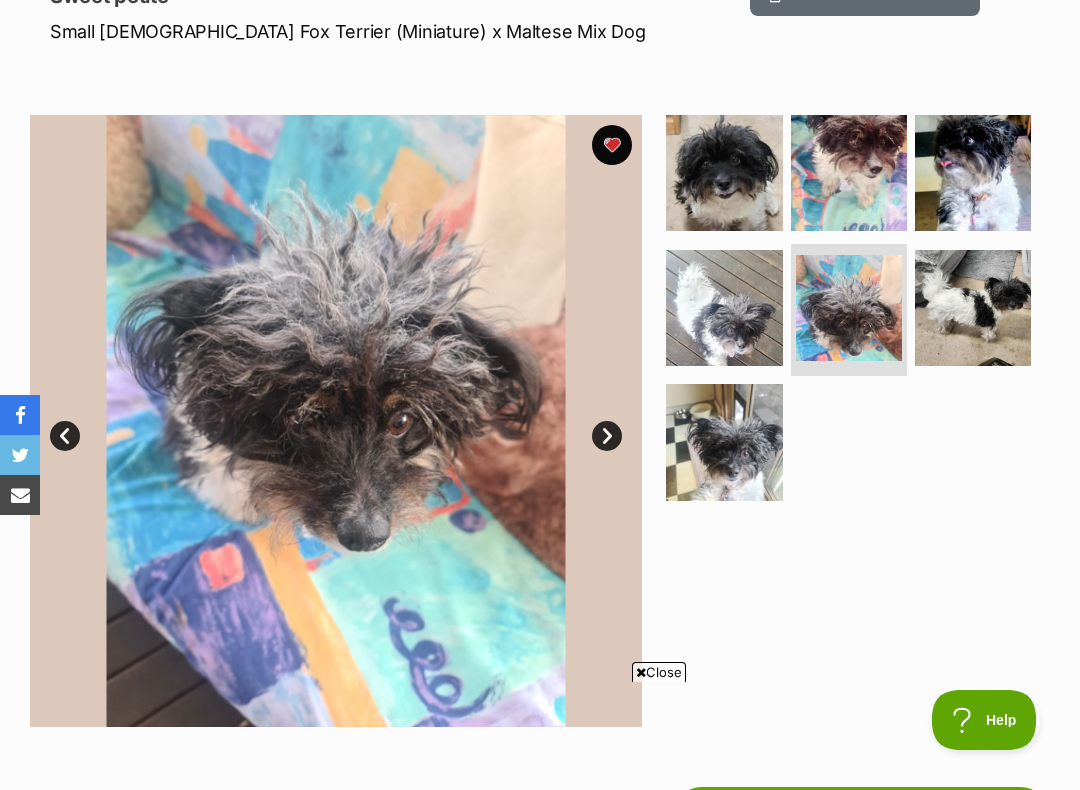 click on "Next" at bounding box center (607, 436) 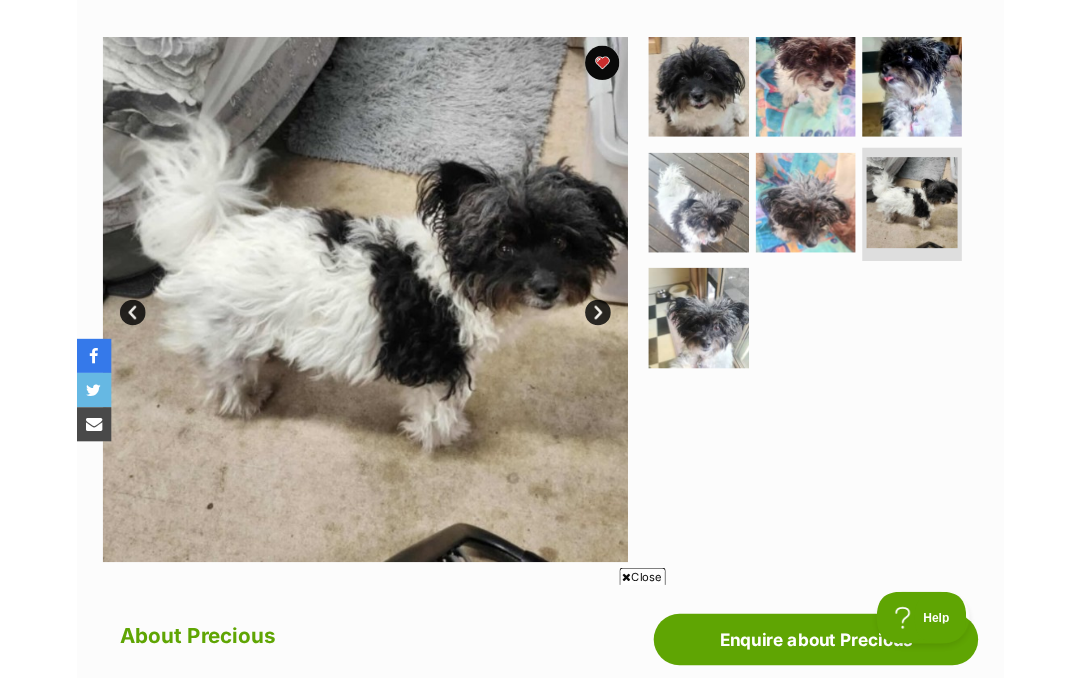 scroll, scrollTop: 0, scrollLeft: 0, axis: both 